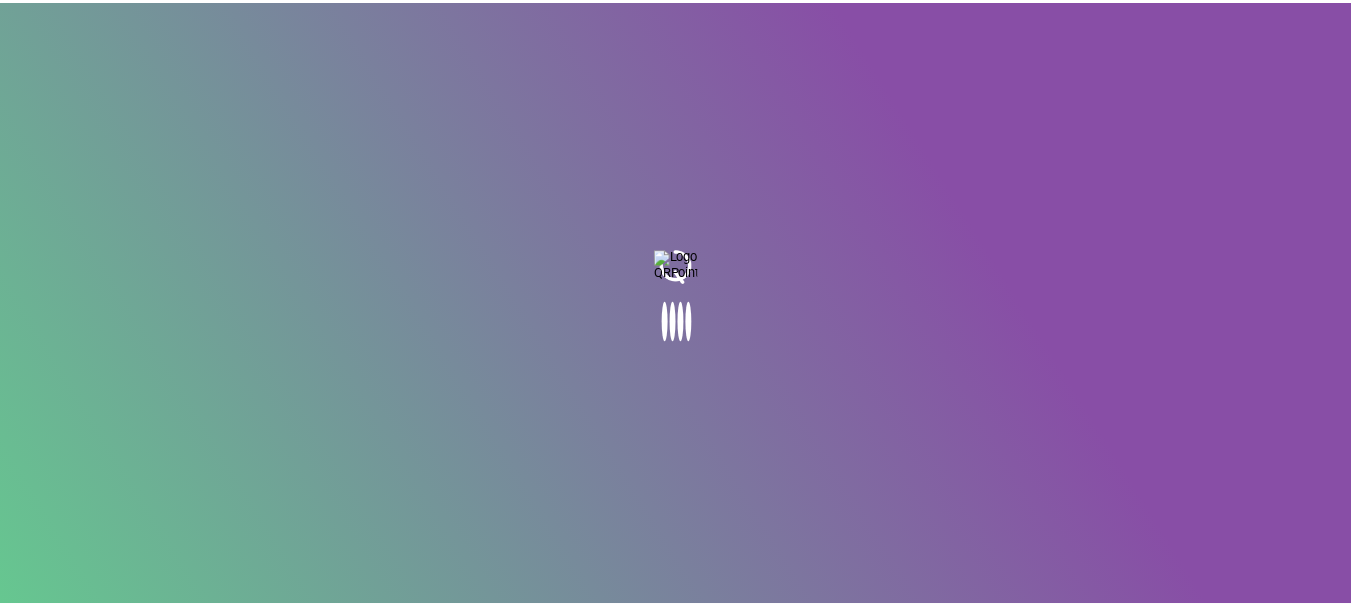scroll, scrollTop: 0, scrollLeft: 0, axis: both 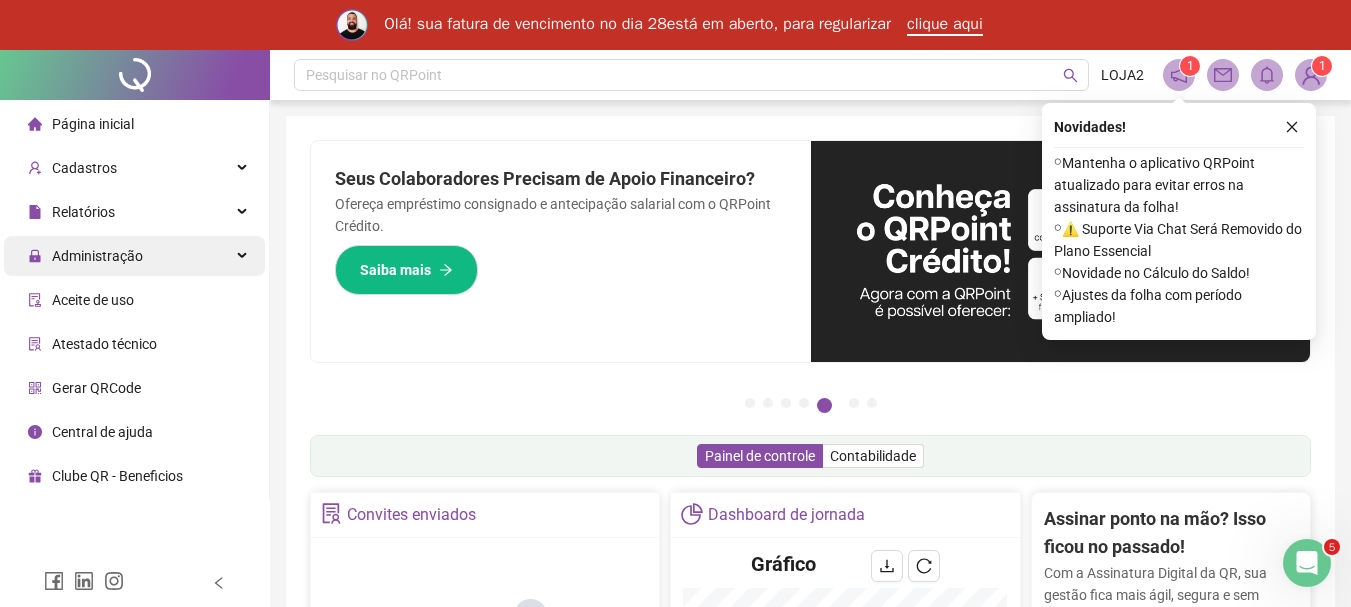 click on "Administração" at bounding box center (134, 256) 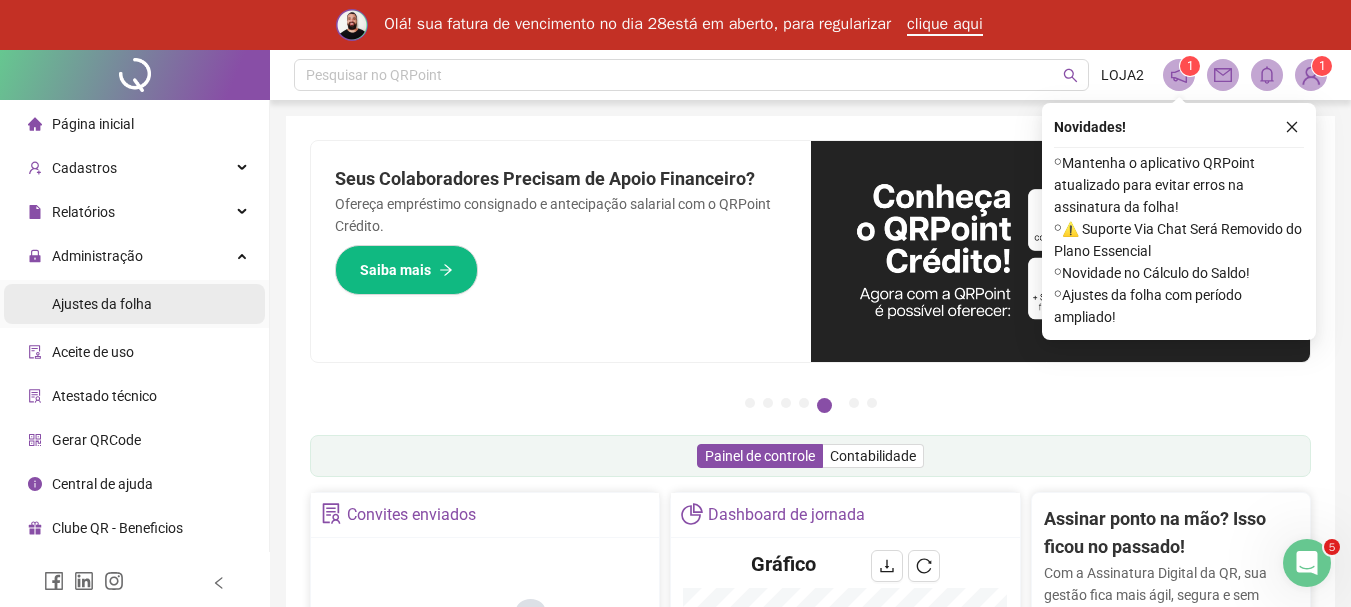 click on "Ajustes da folha" at bounding box center (102, 304) 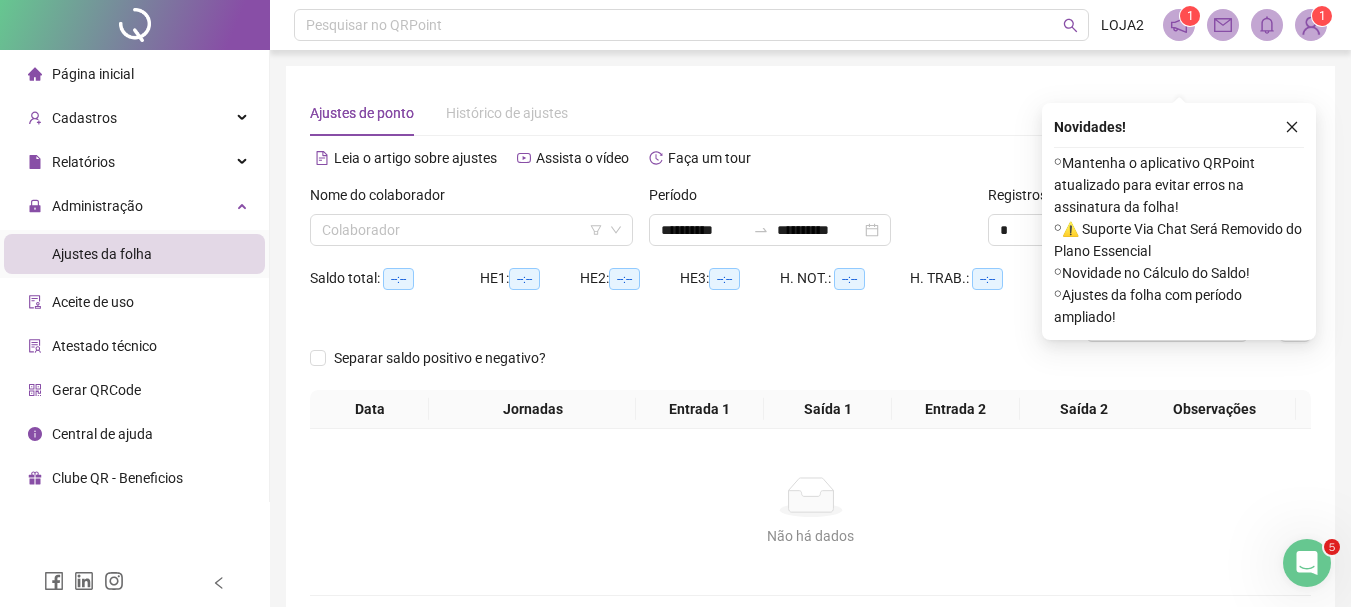 click on "Saldo total:   --:--" at bounding box center (395, 278) 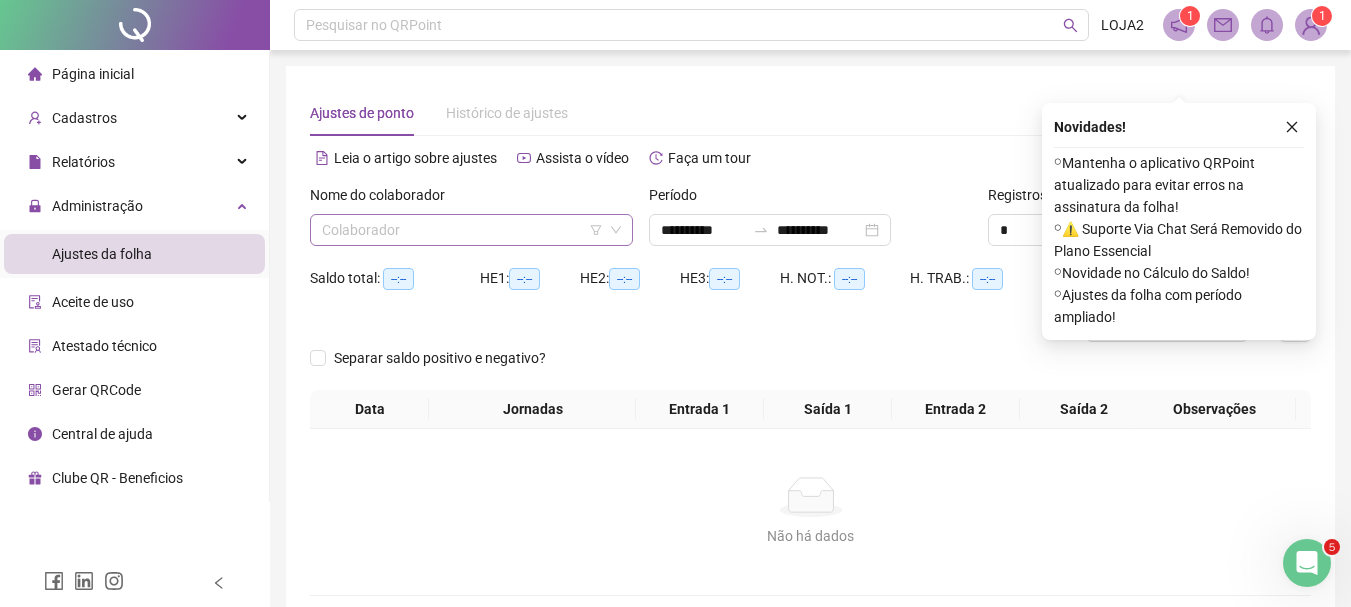 click at bounding box center (462, 230) 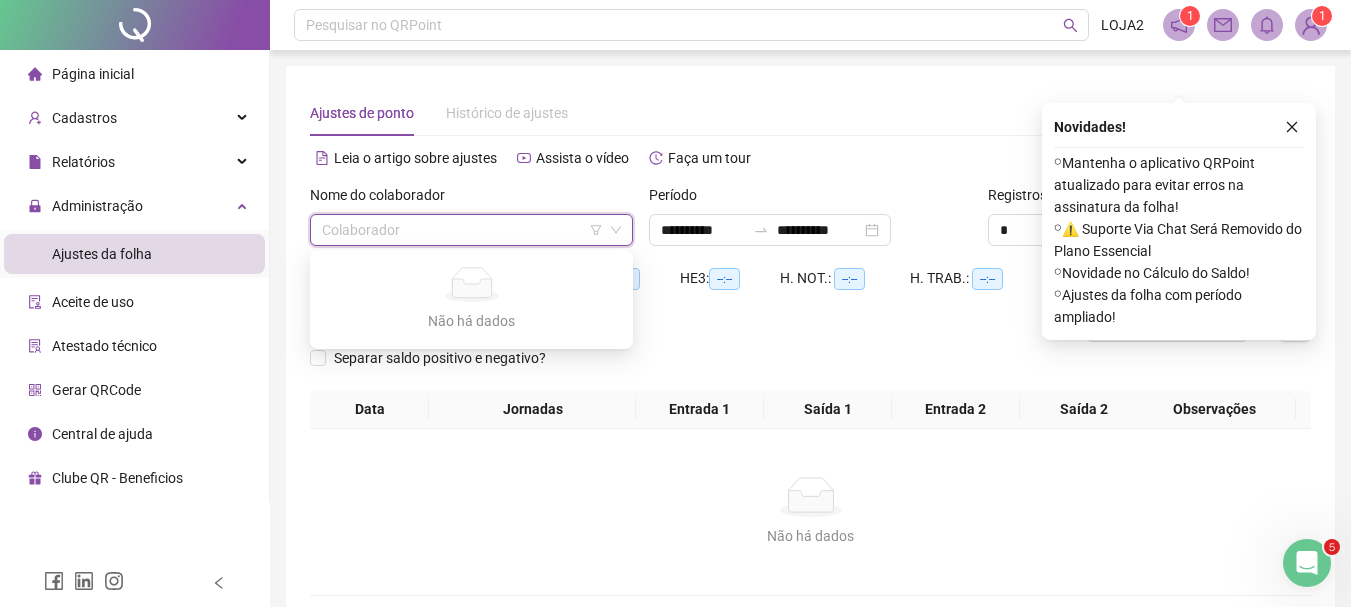 click at bounding box center [462, 230] 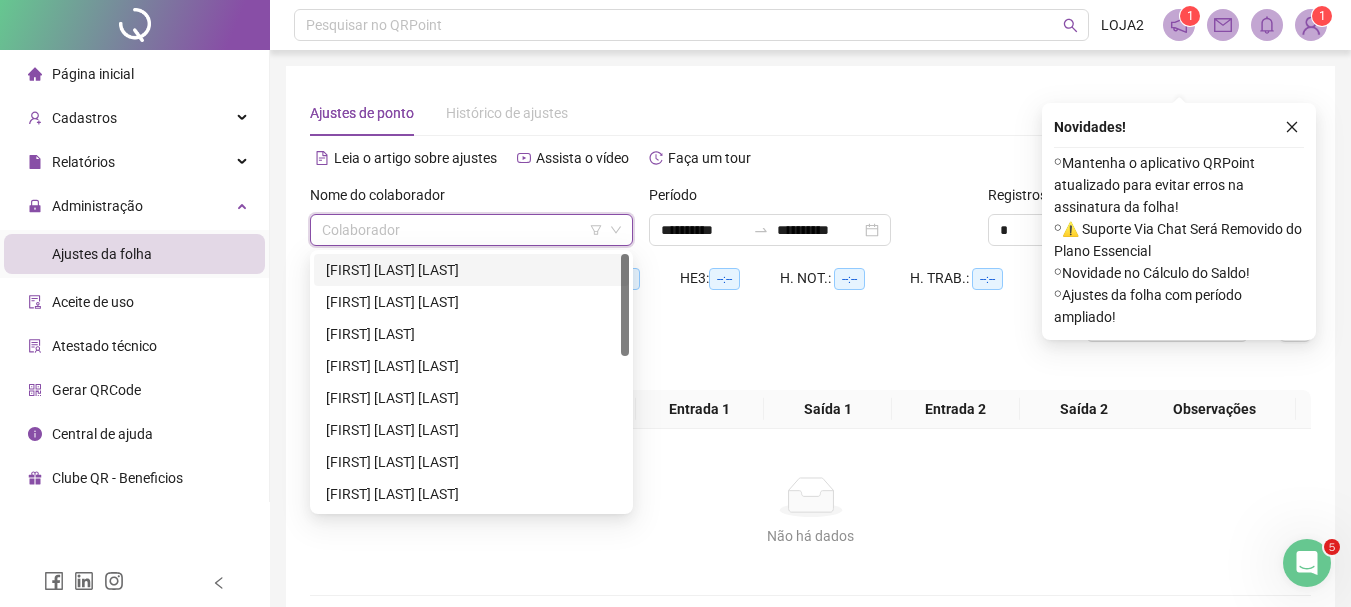 click on "[FIRST] [LAST] [LAST]" at bounding box center [471, 270] 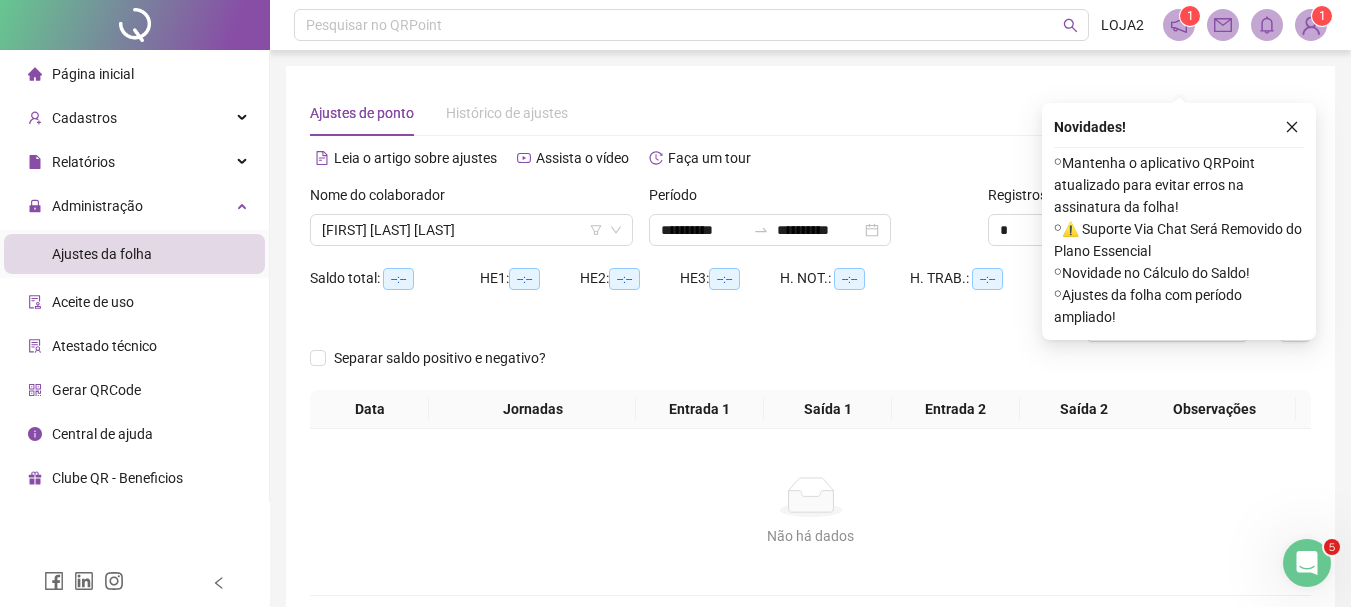 drag, startPoint x: 1294, startPoint y: 131, endPoint x: 1265, endPoint y: 204, distance: 78.54935 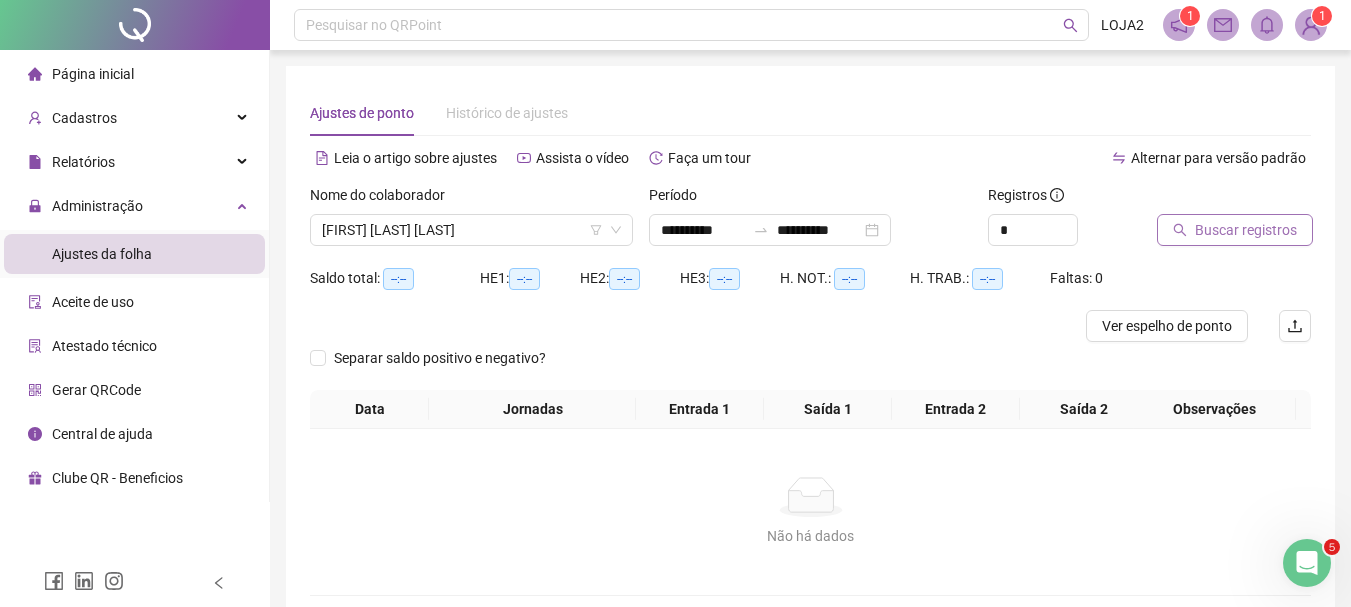 click on "Buscar registros" at bounding box center (1235, 230) 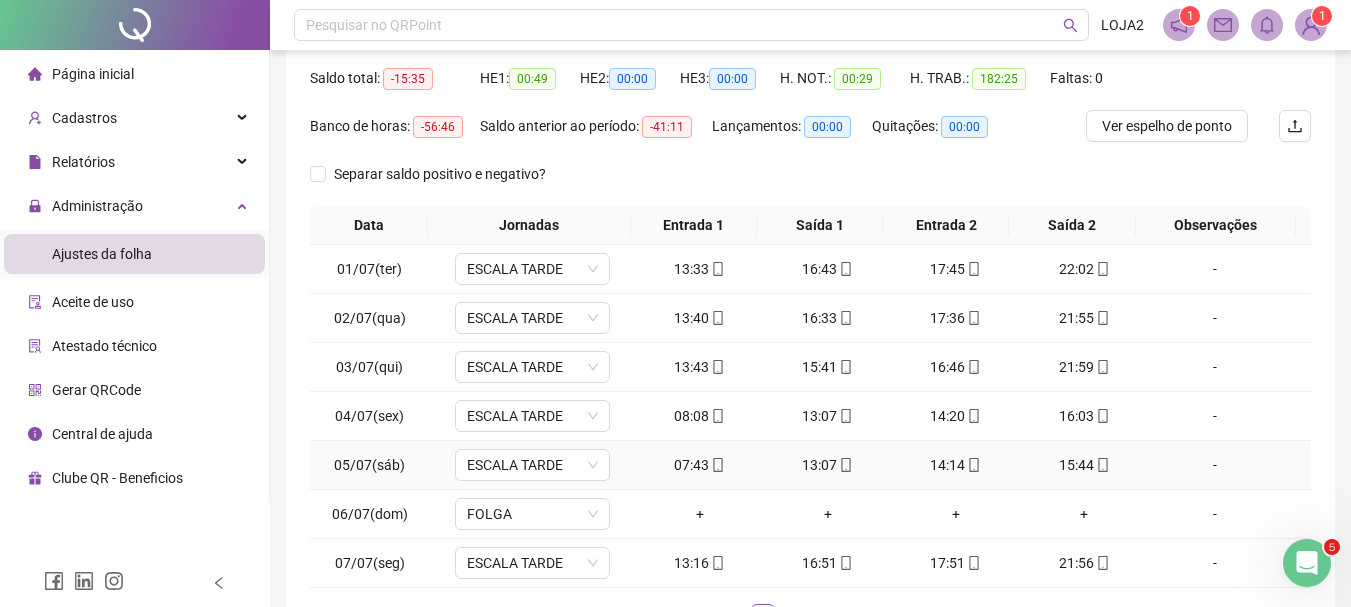 scroll, scrollTop: 347, scrollLeft: 0, axis: vertical 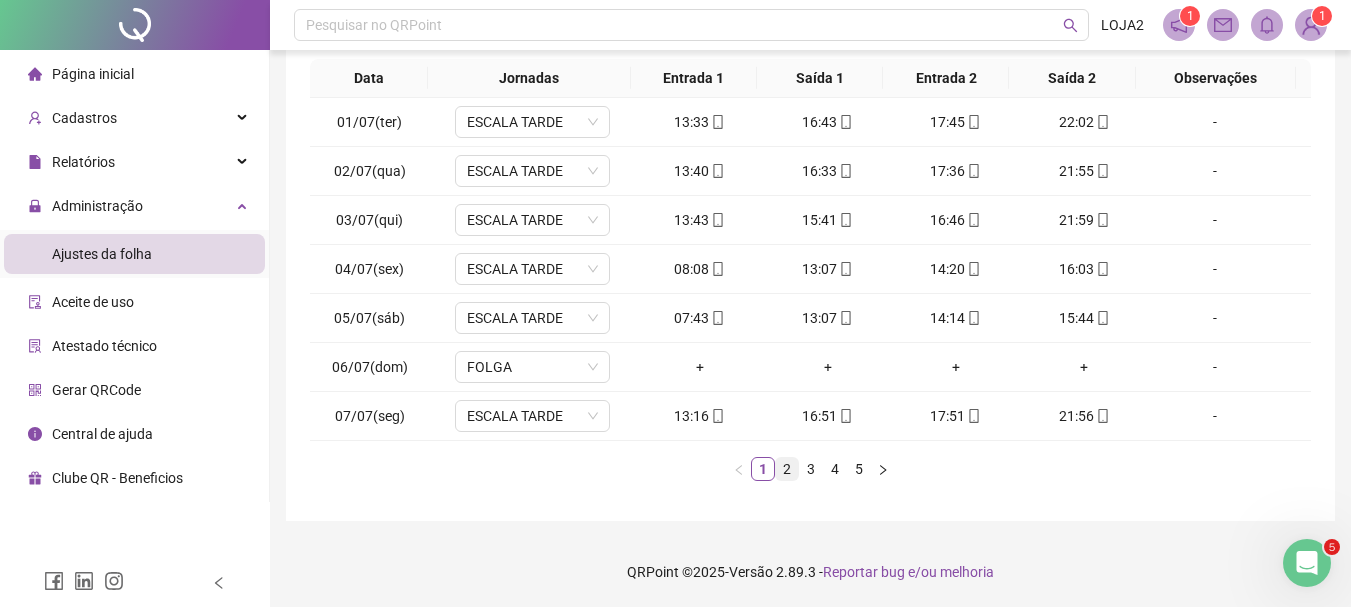 click on "2" at bounding box center (787, 469) 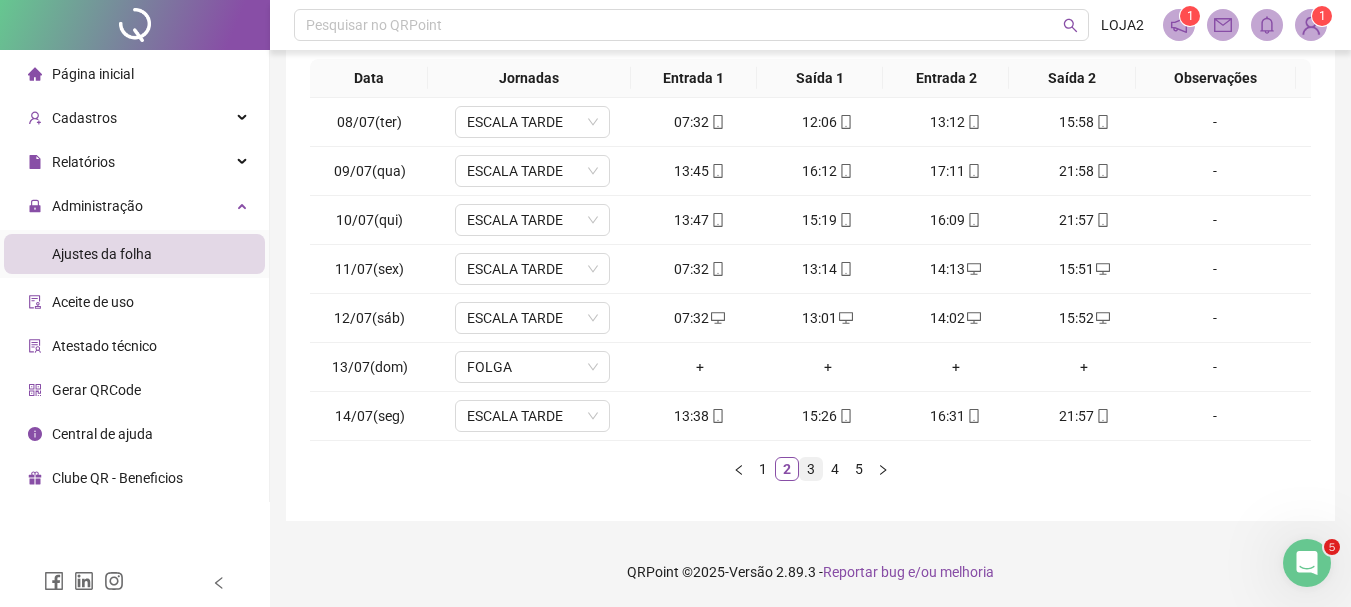 click on "3" at bounding box center [811, 469] 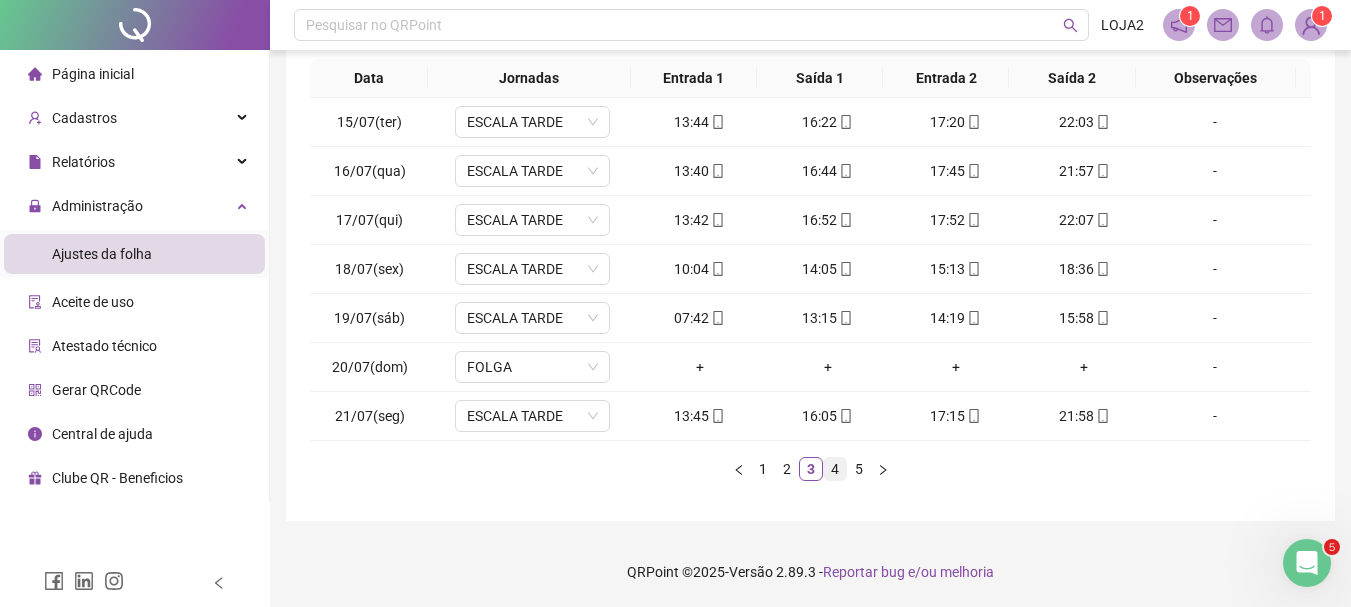 click on "4" at bounding box center [835, 469] 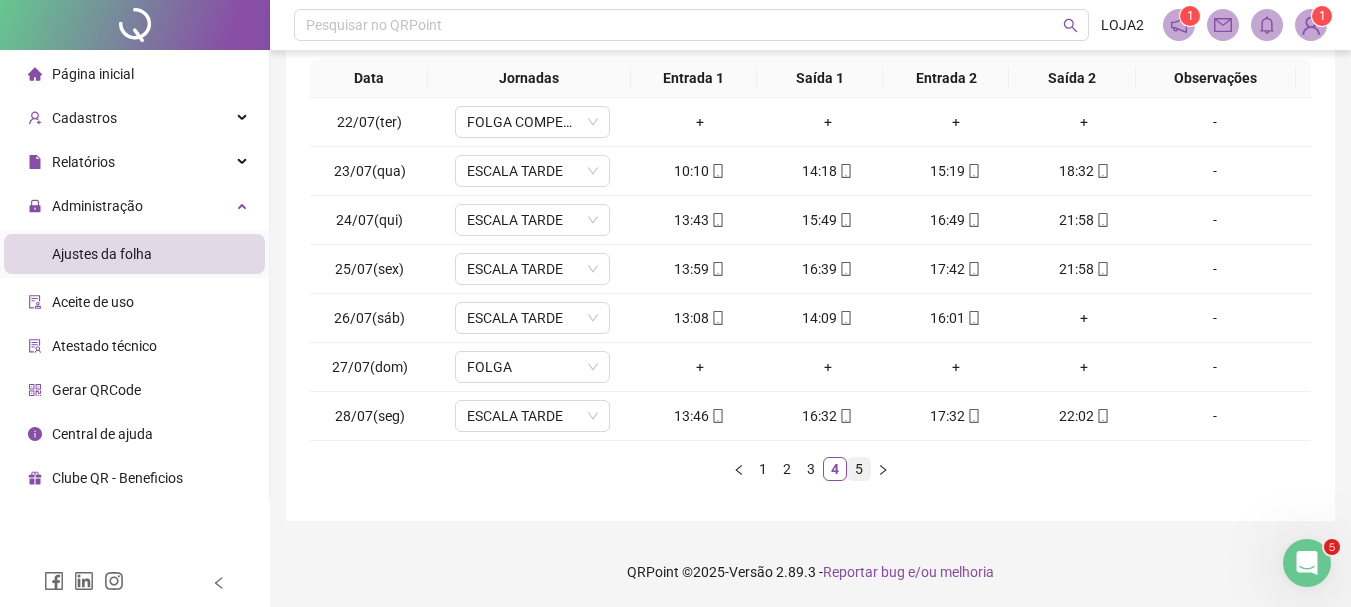 click on "5" at bounding box center [859, 469] 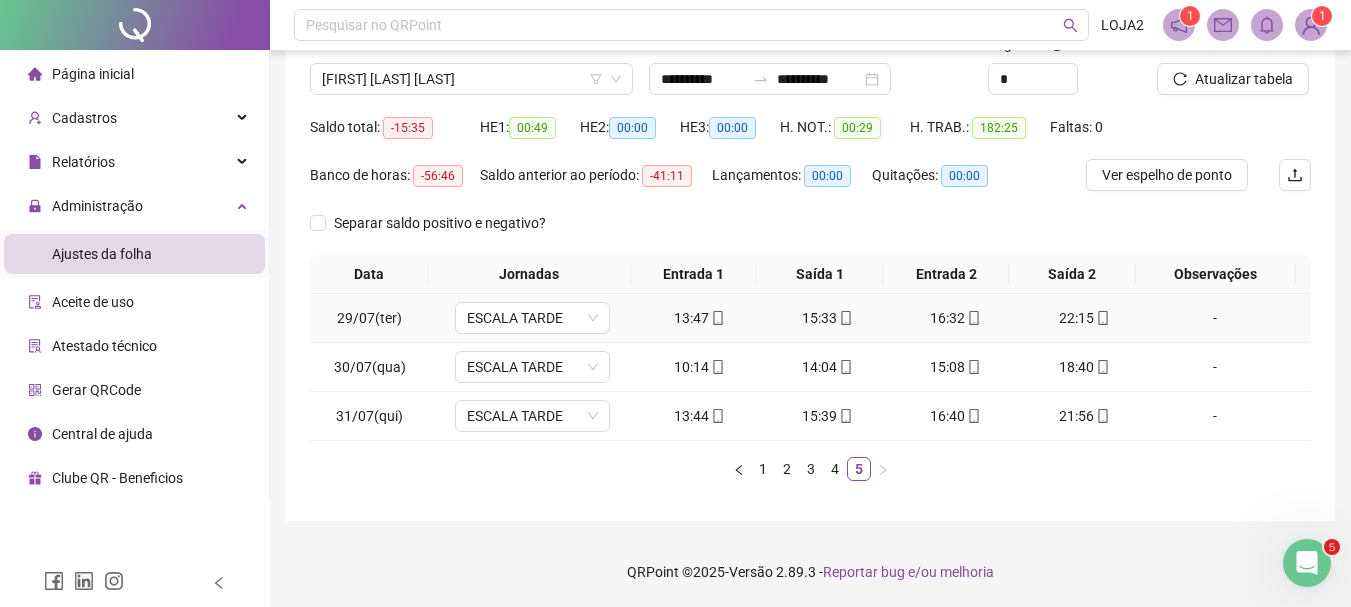 scroll, scrollTop: 0, scrollLeft: 0, axis: both 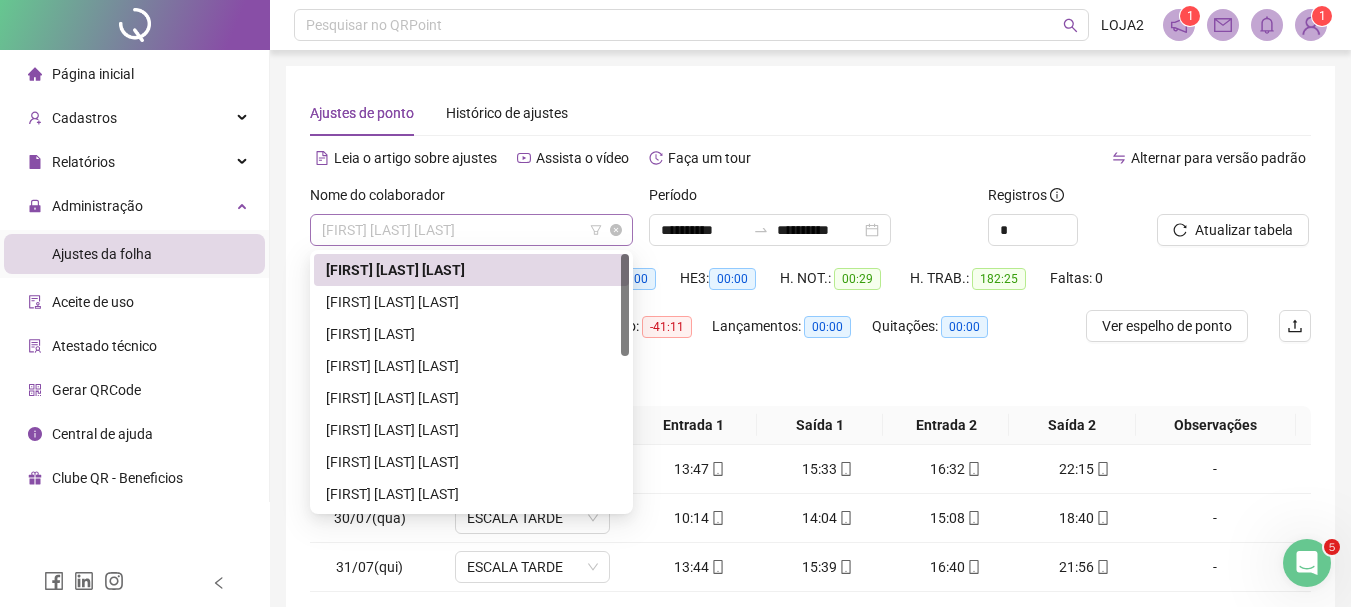 click on "[FIRST] [LAST] [LAST]" at bounding box center (471, 230) 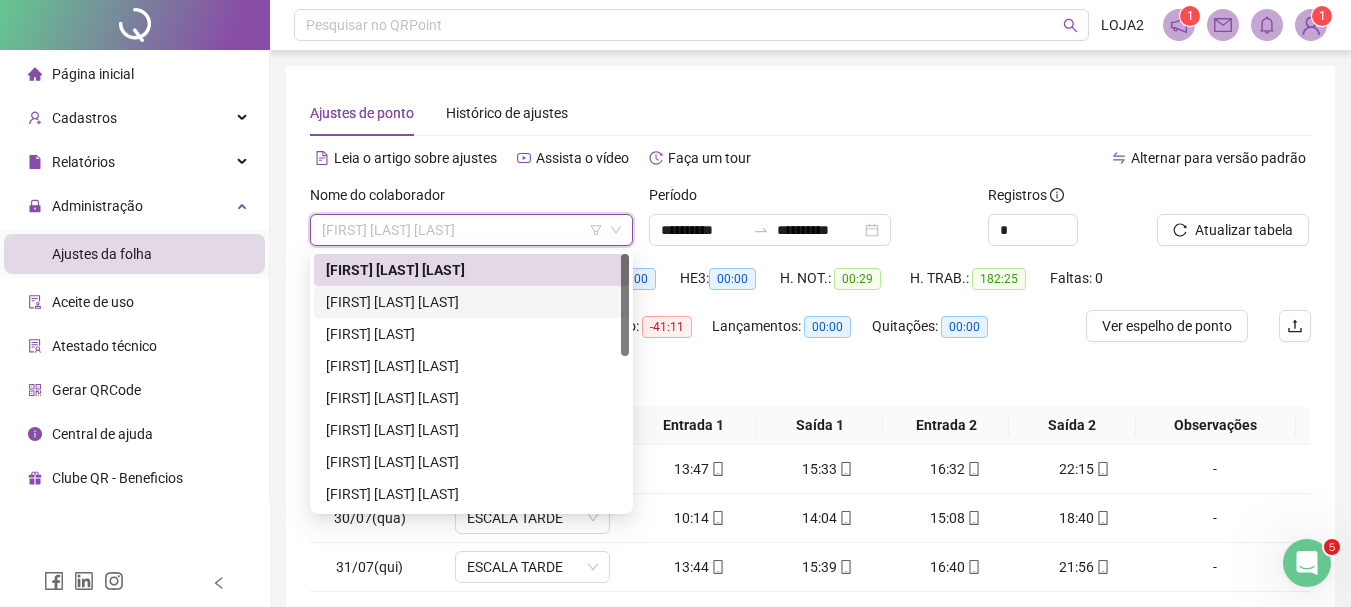 click on "[FIRST] [LAST] [LAST]" at bounding box center (471, 302) 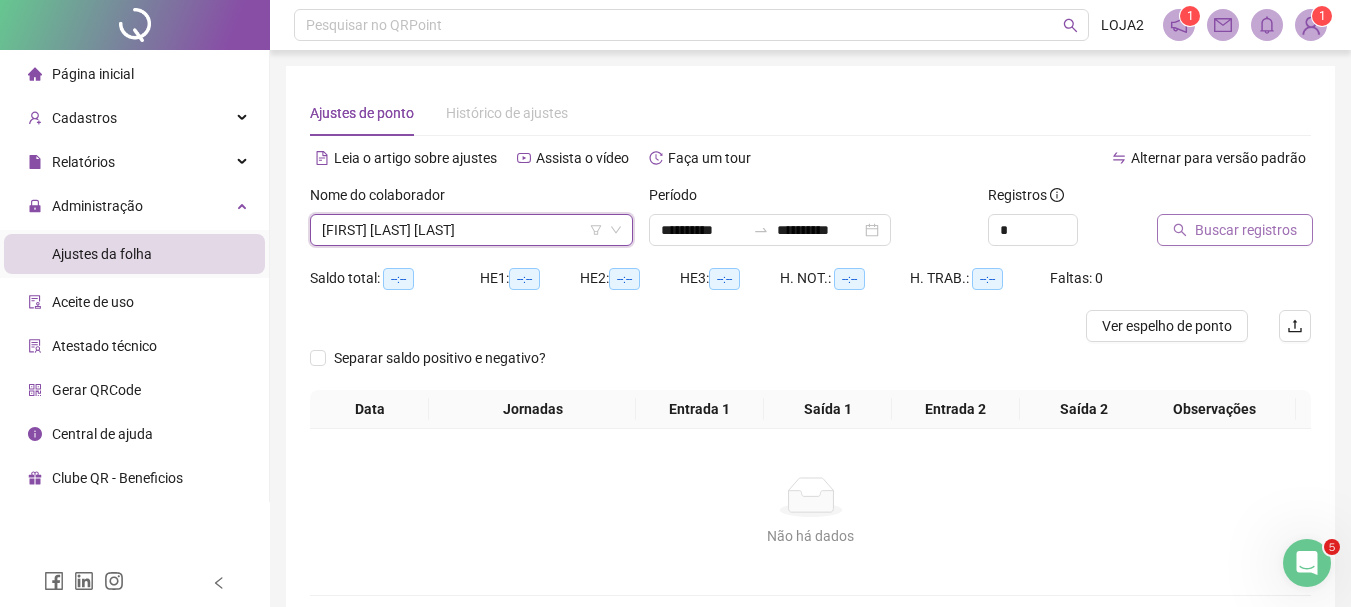 click on "Buscar registros" at bounding box center (1246, 230) 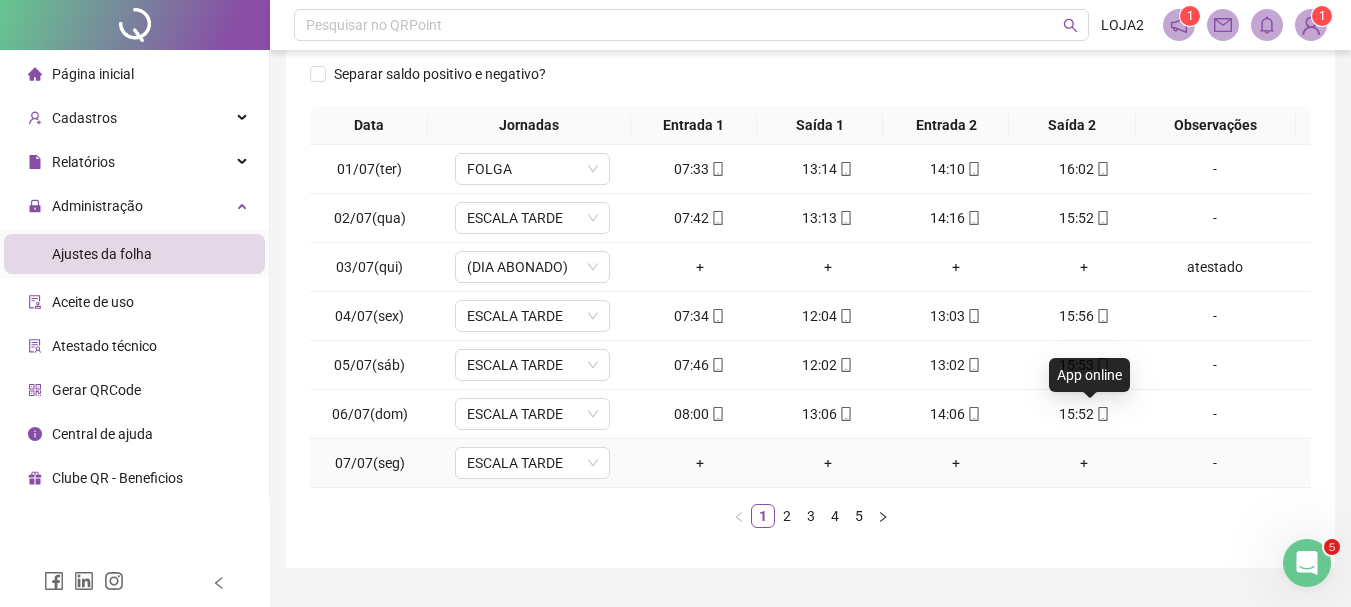 scroll, scrollTop: 347, scrollLeft: 0, axis: vertical 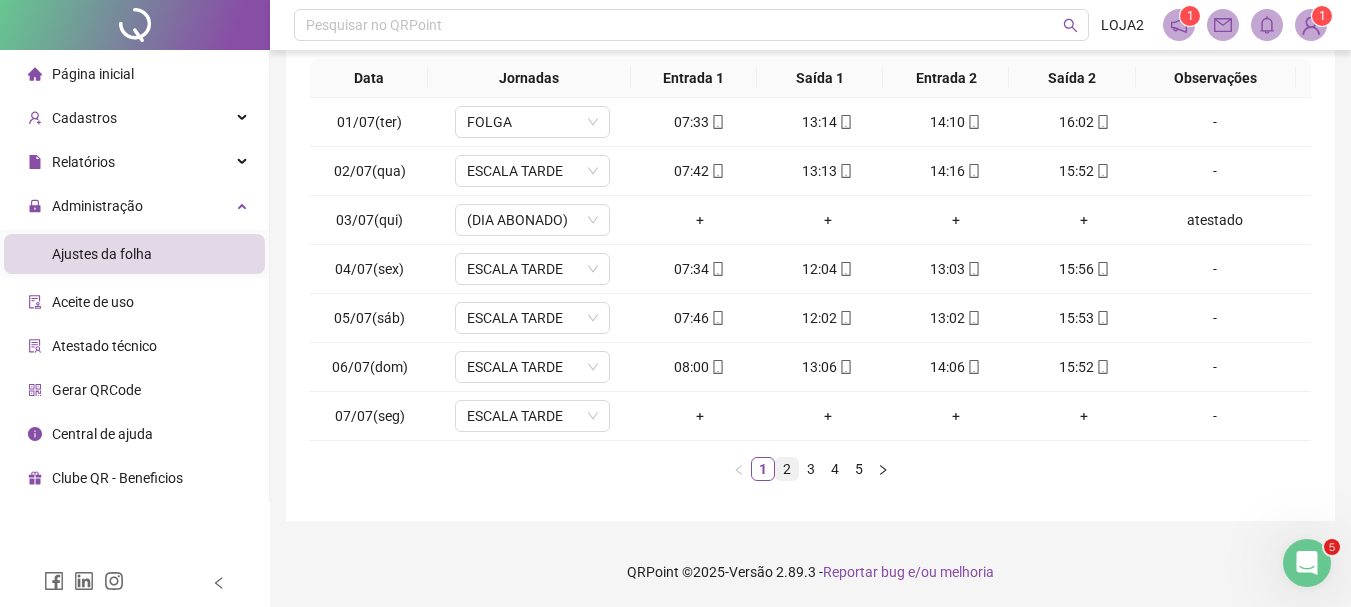 click on "2" at bounding box center (787, 469) 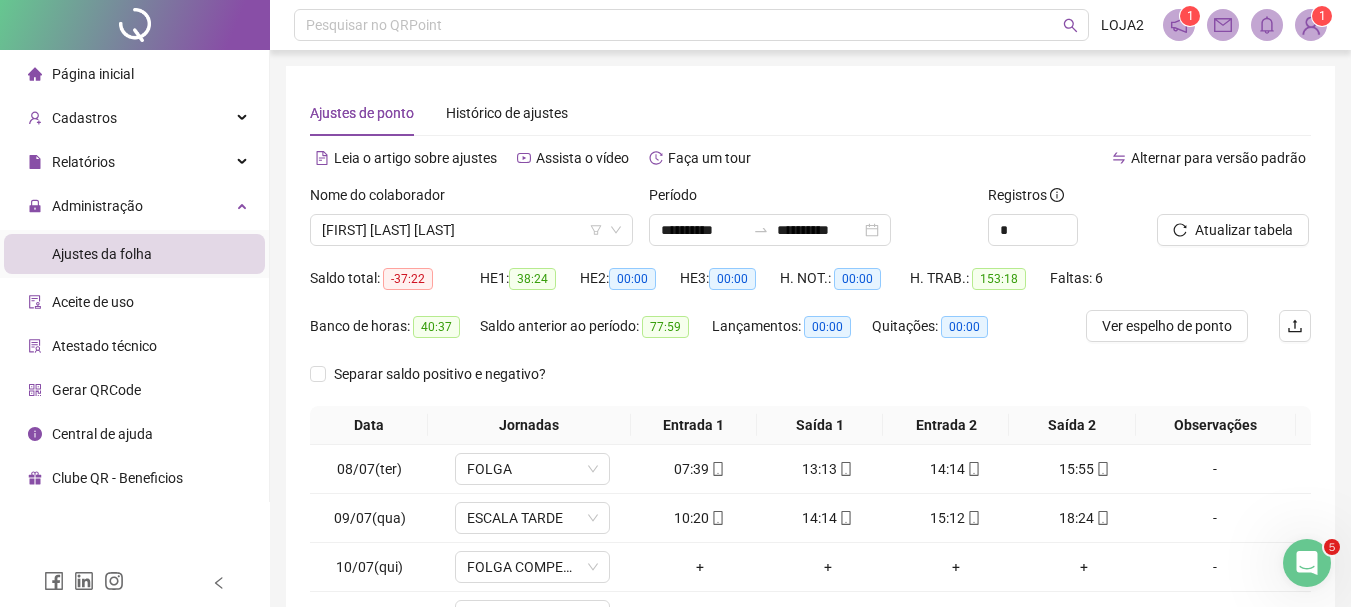 scroll, scrollTop: 347, scrollLeft: 0, axis: vertical 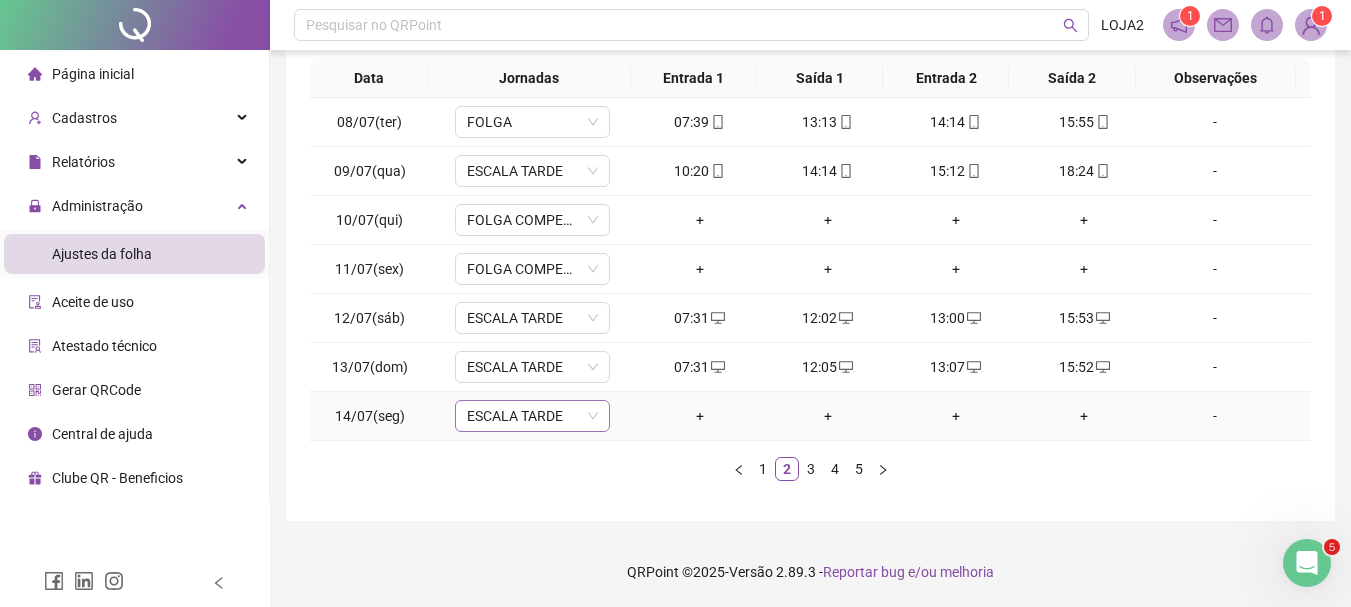 click 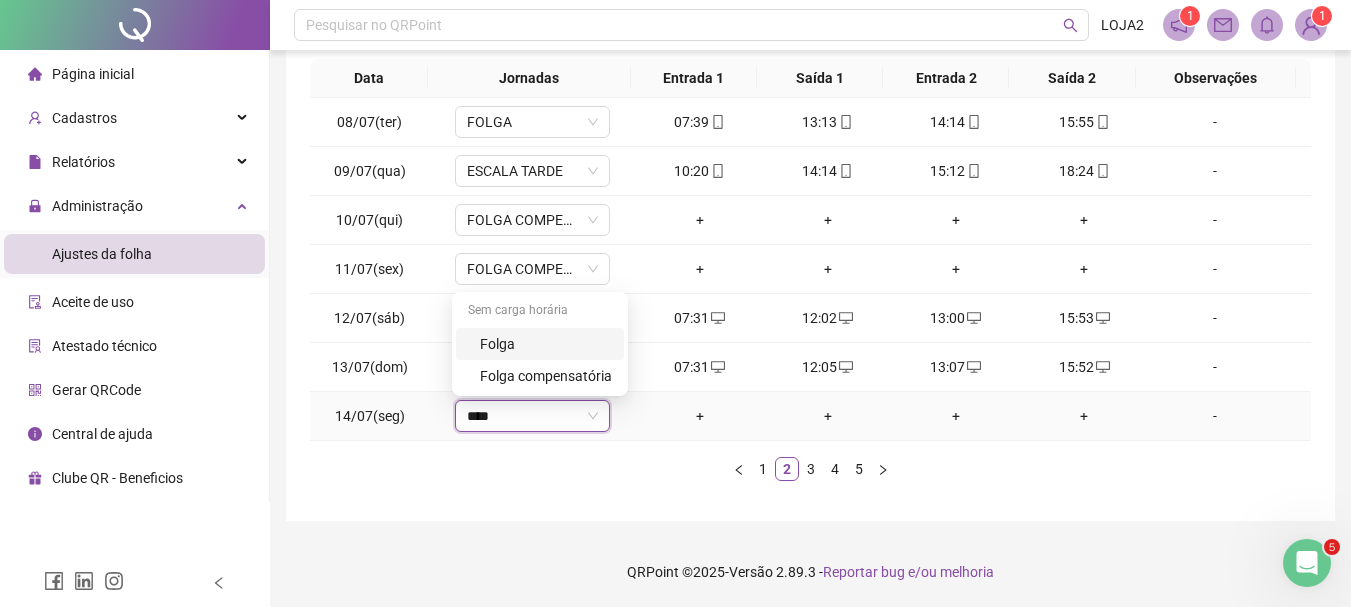 type on "*****" 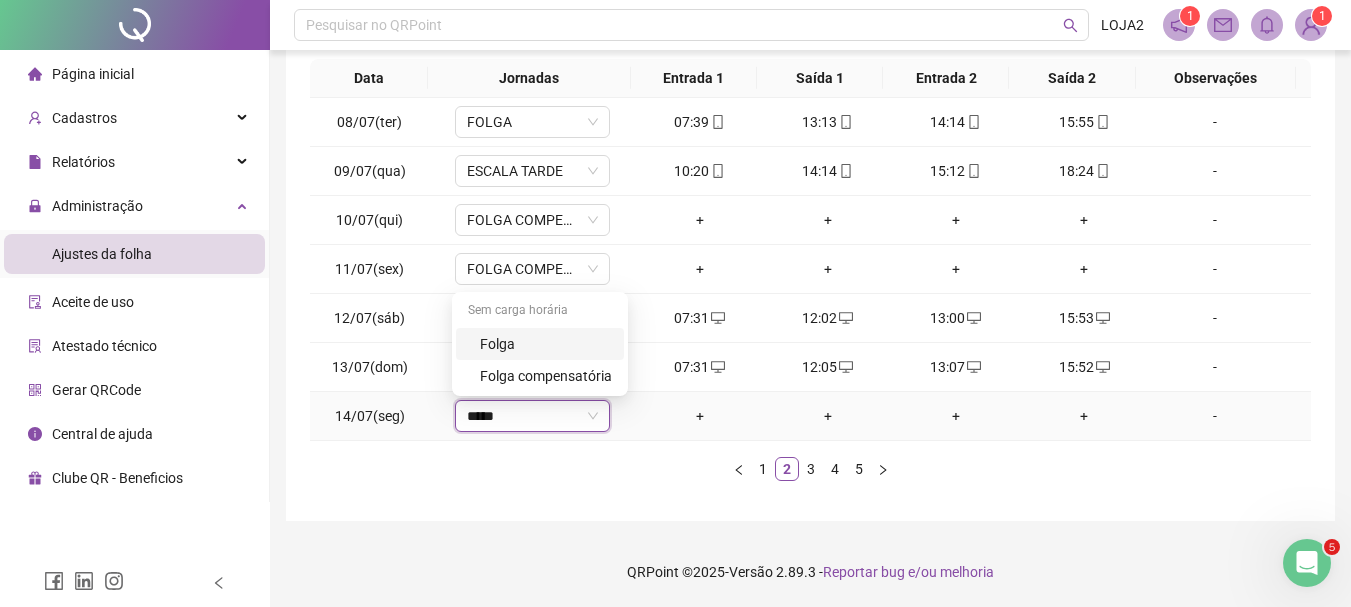 click on "Sem carga horária" at bounding box center [540, 312] 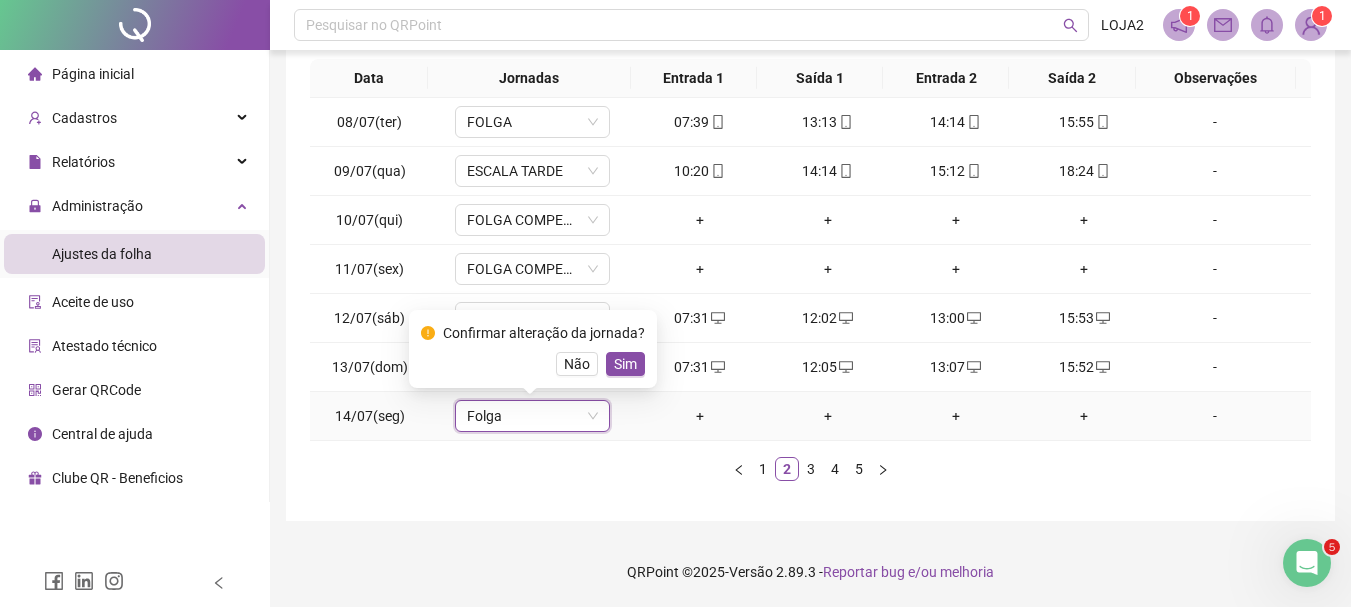 drag, startPoint x: 613, startPoint y: 362, endPoint x: 1032, endPoint y: 534, distance: 452.92935 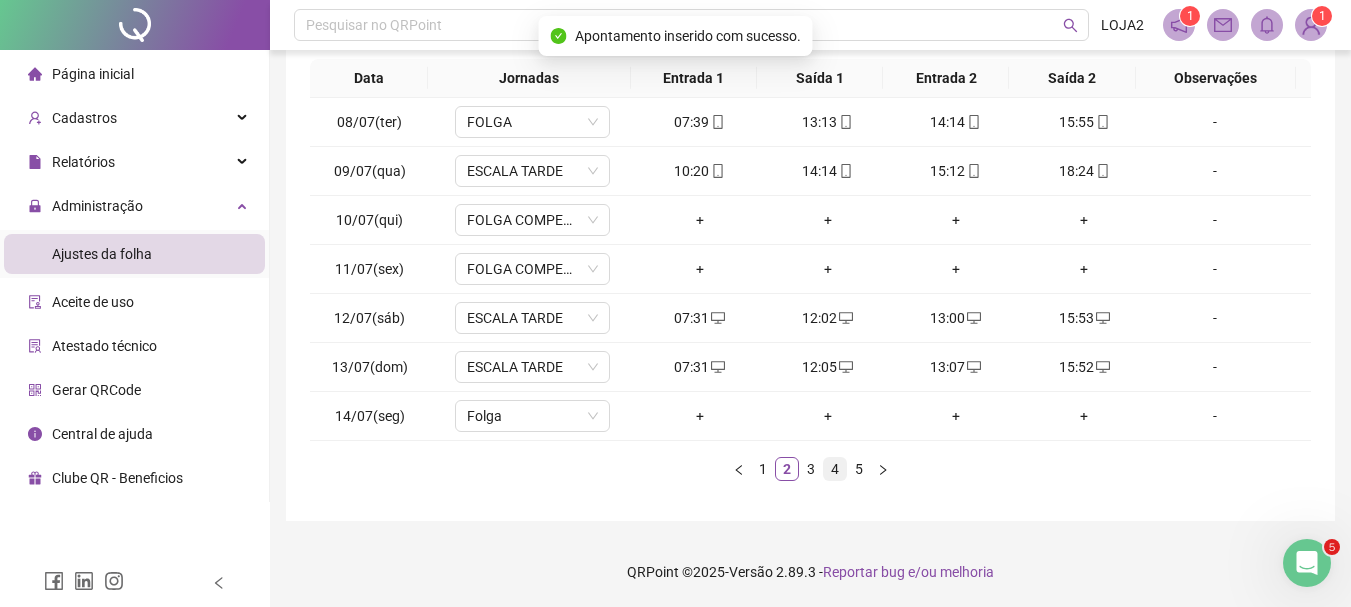 click on "4" at bounding box center (835, 469) 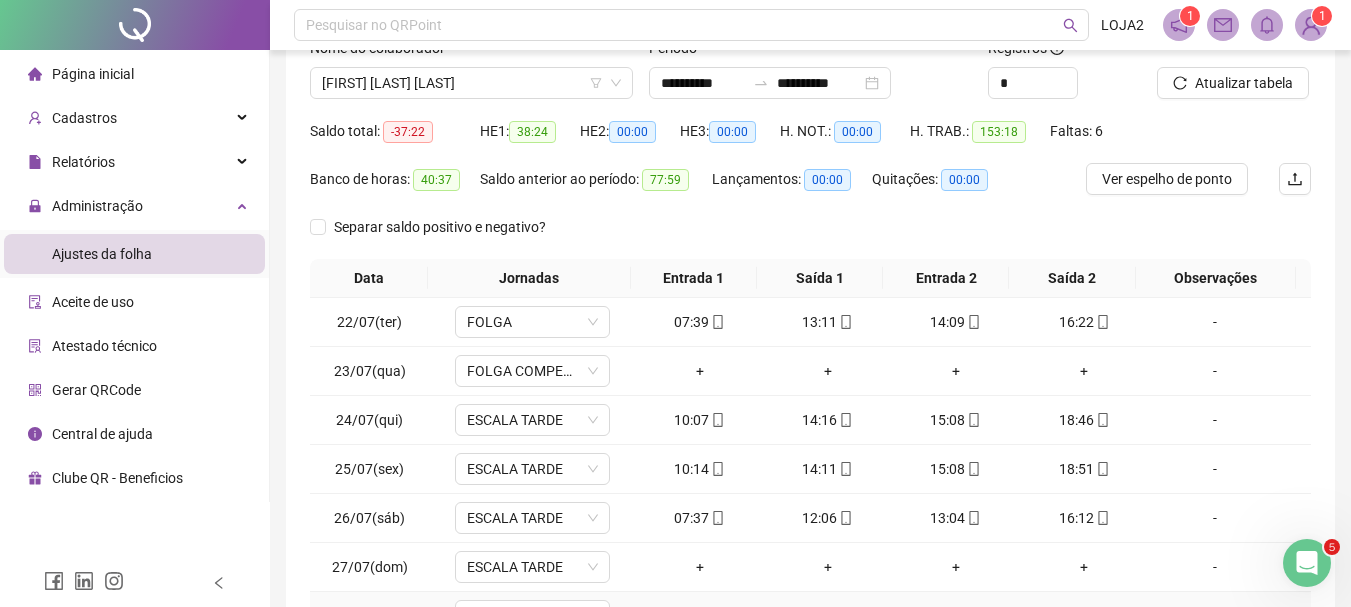 scroll, scrollTop: 347, scrollLeft: 0, axis: vertical 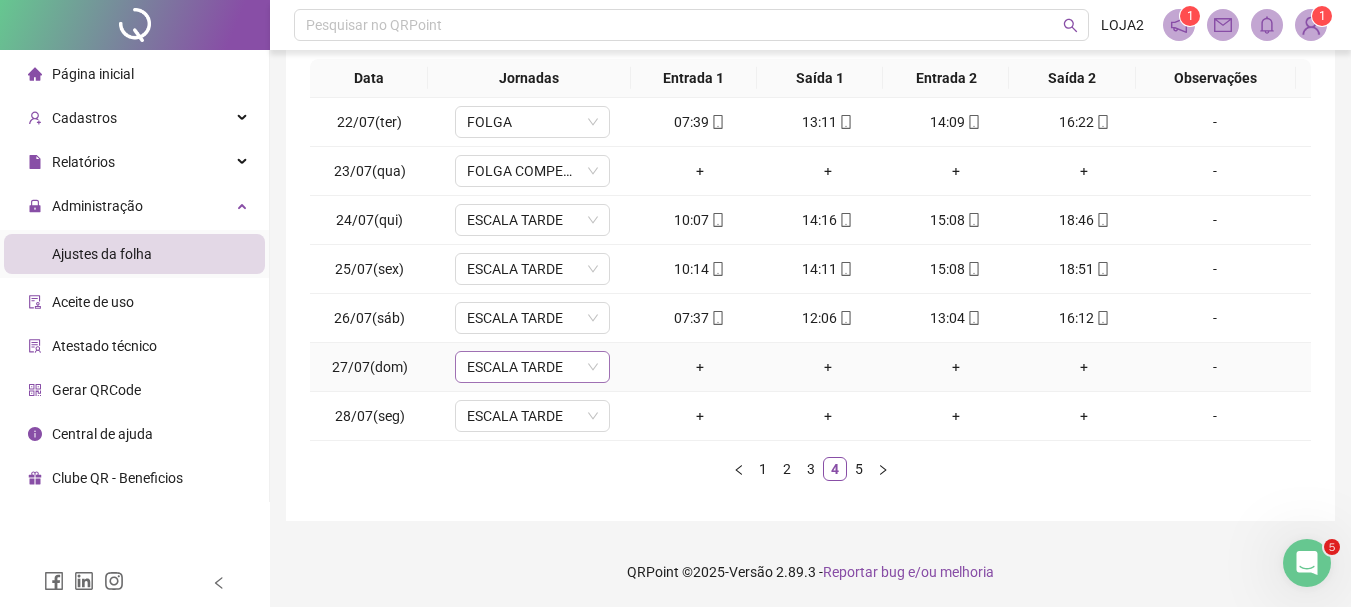 click on "ESCALA TARDE" at bounding box center [532, 367] 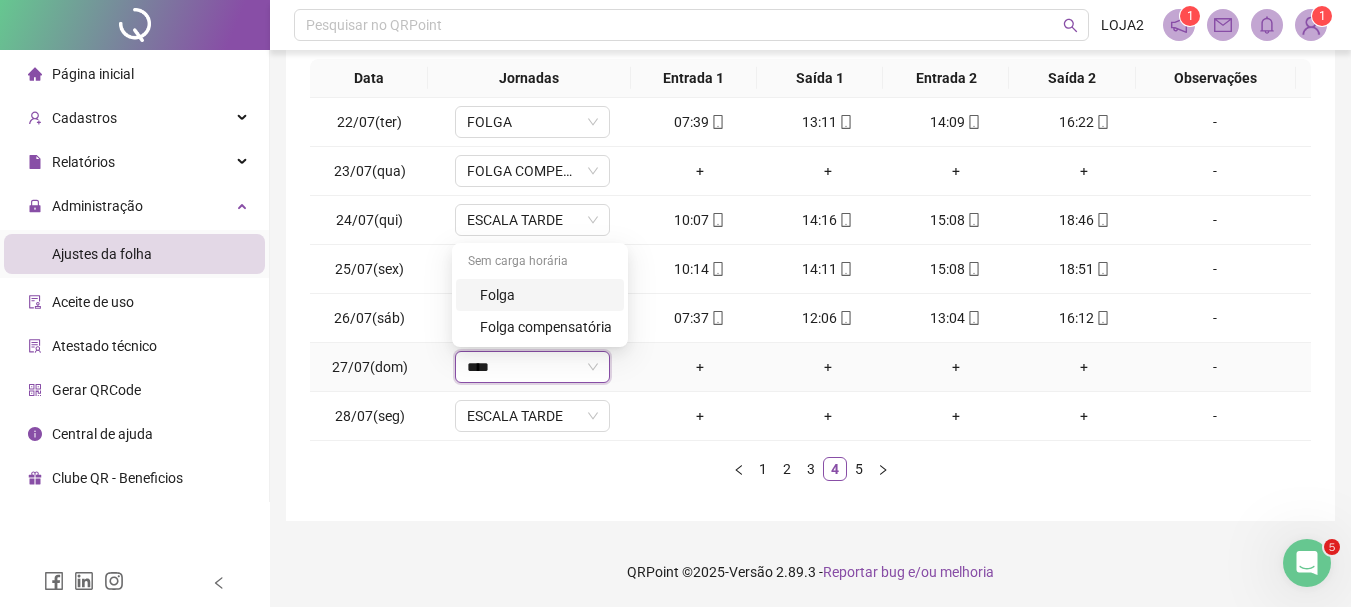 type on "*****" 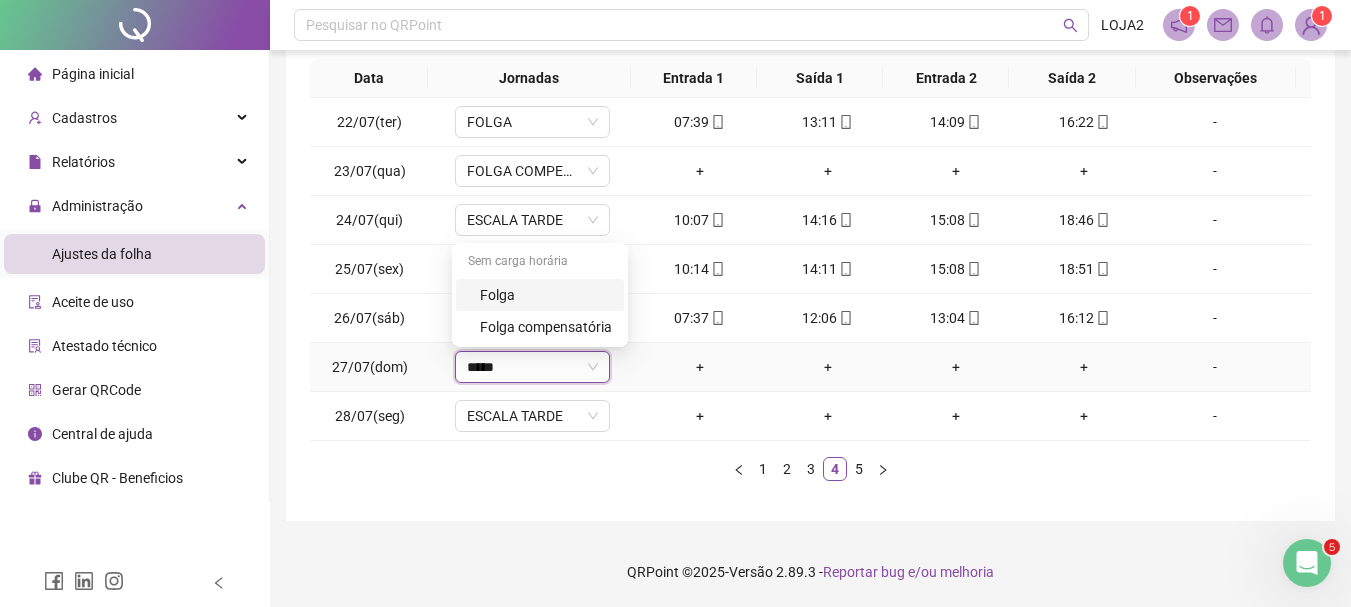 drag, startPoint x: 553, startPoint y: 287, endPoint x: 550, endPoint y: 341, distance: 54.08327 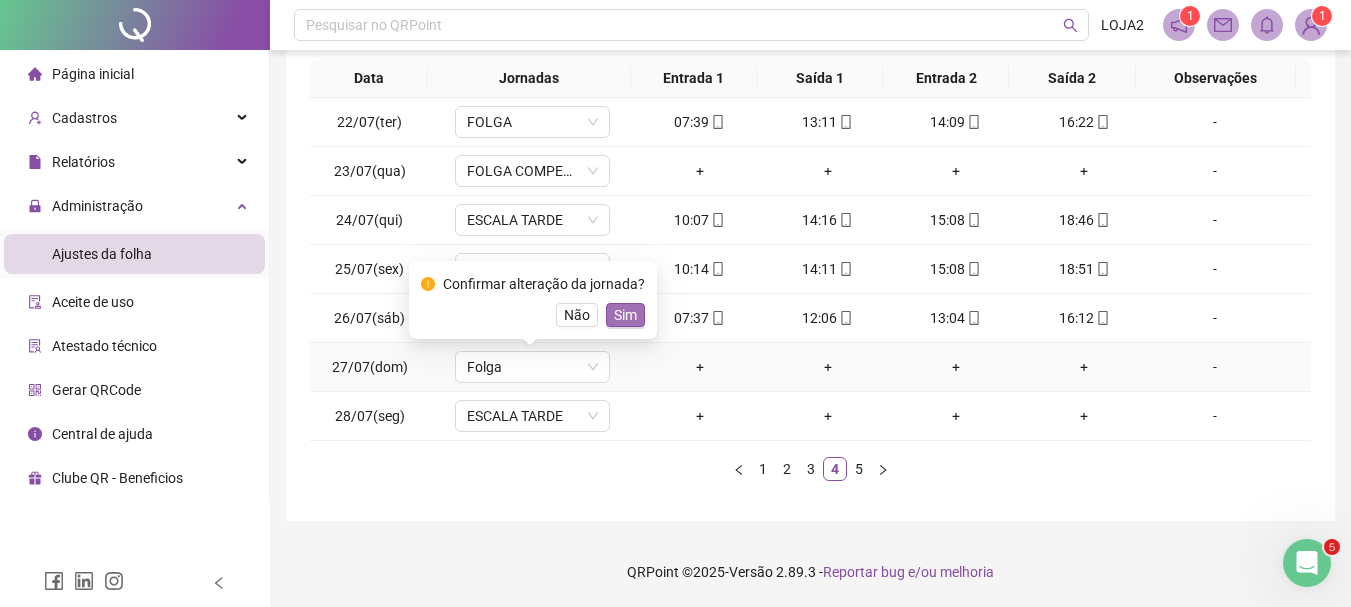 click on "Sim" at bounding box center [625, 315] 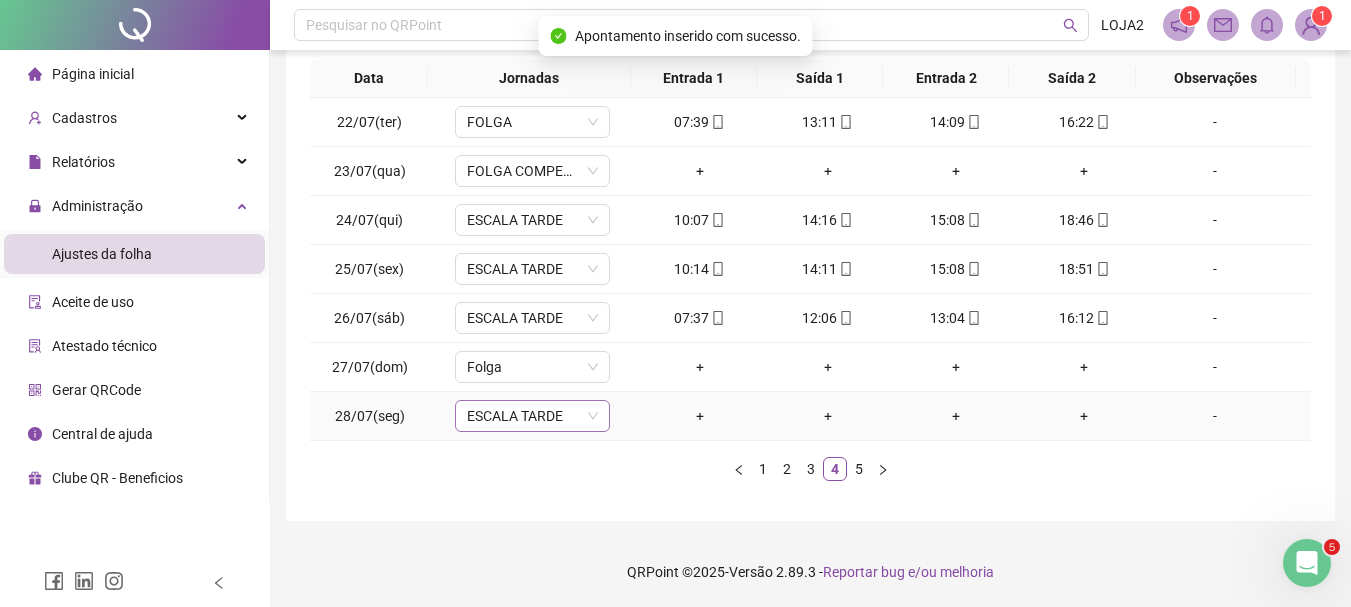 click on "ESCALA TARDE" at bounding box center (532, 416) 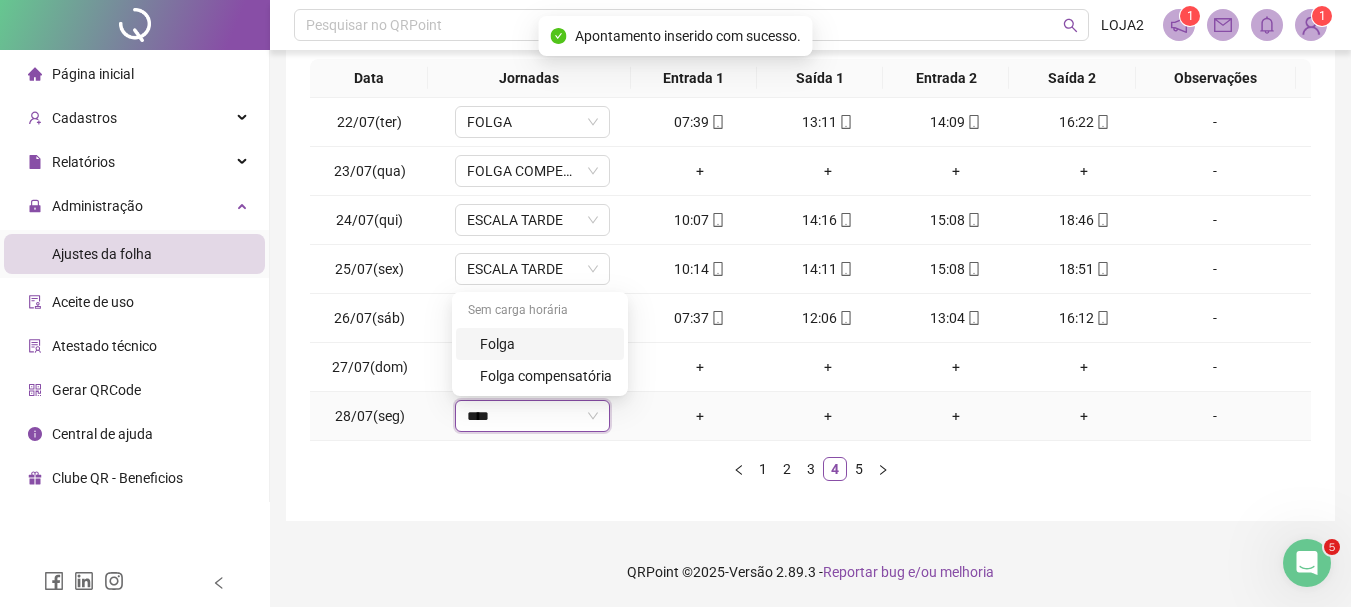 type on "*****" 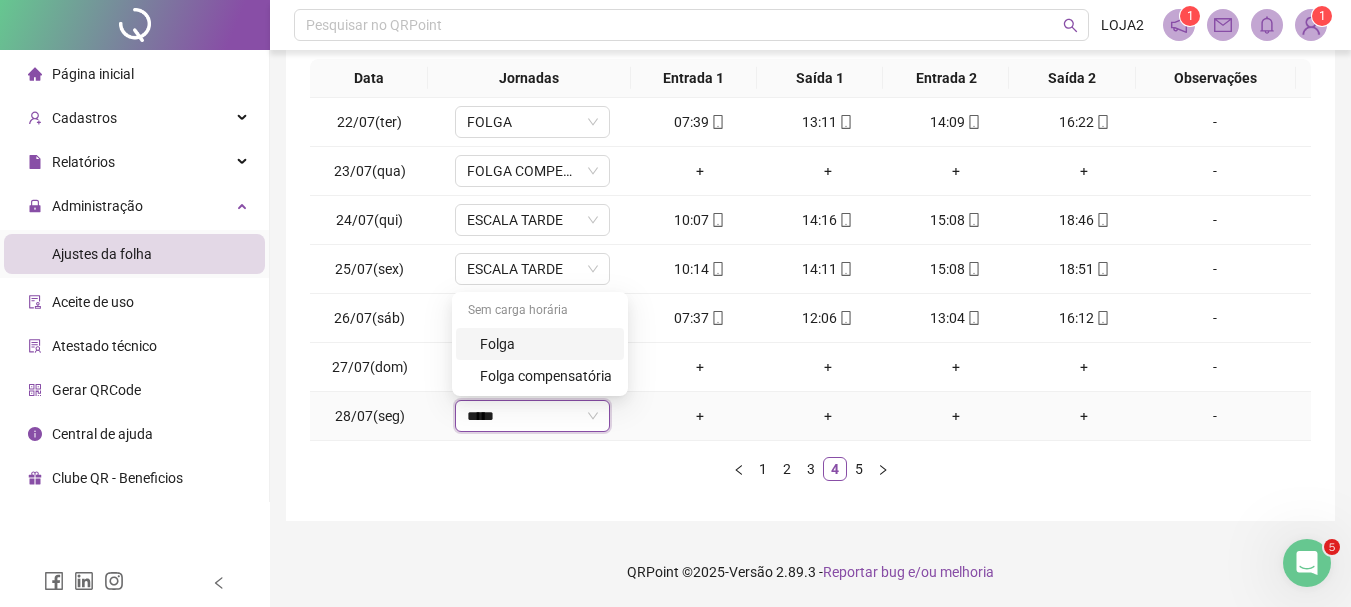 click on "Folga" at bounding box center (540, 344) 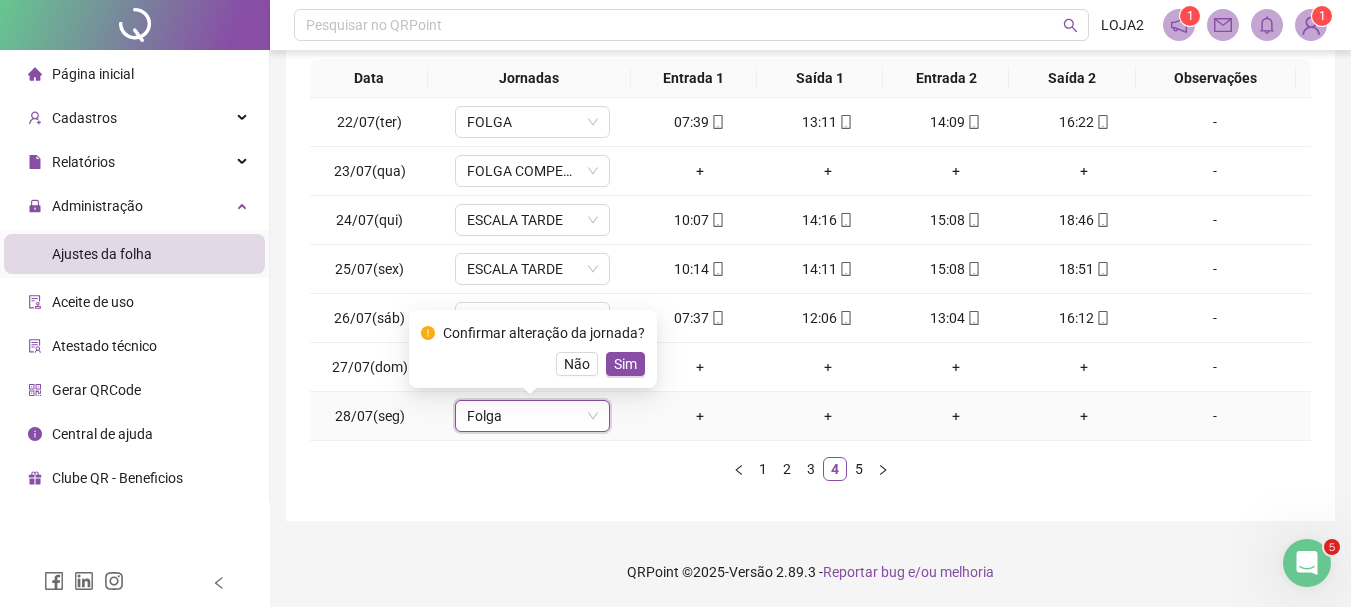 drag, startPoint x: 620, startPoint y: 366, endPoint x: 694, endPoint y: 441, distance: 105.36128 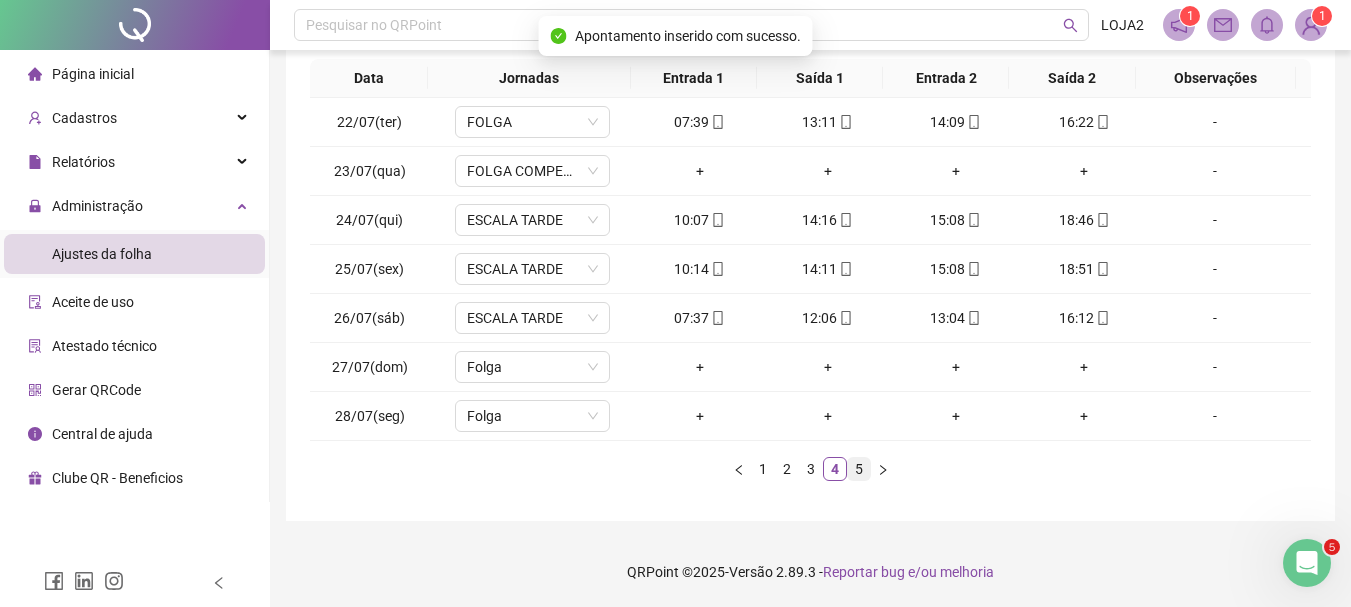 click on "5" at bounding box center (859, 469) 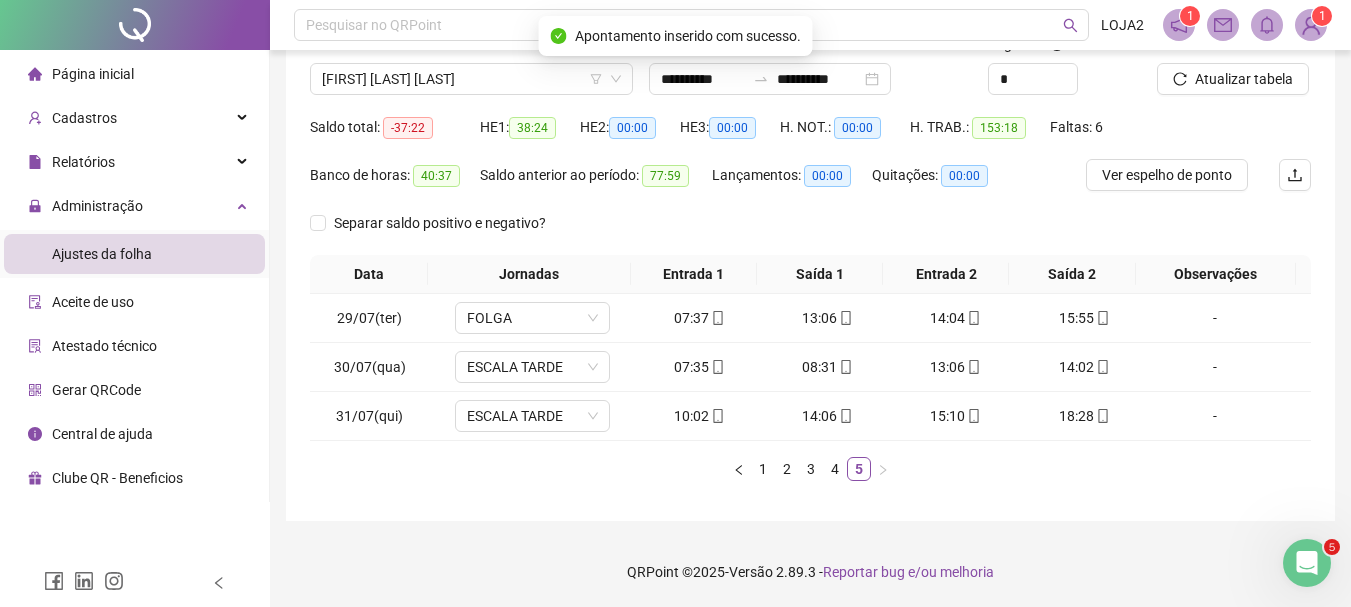 scroll, scrollTop: 151, scrollLeft: 0, axis: vertical 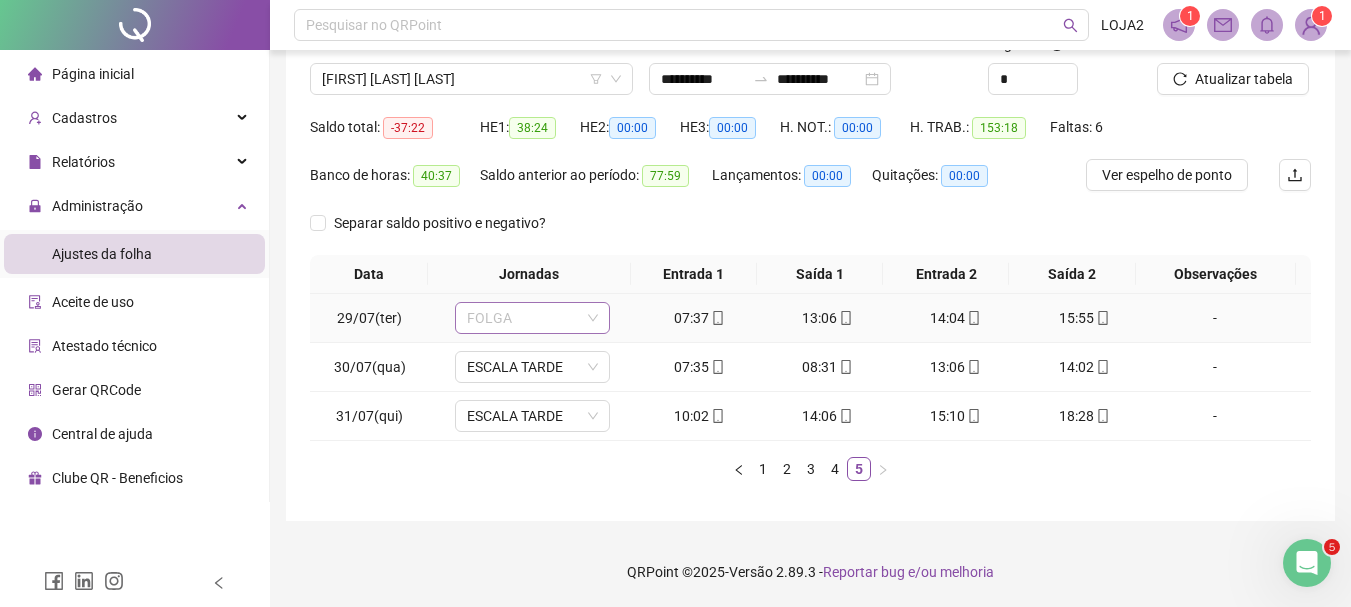 click on "FOLGA" at bounding box center (532, 318) 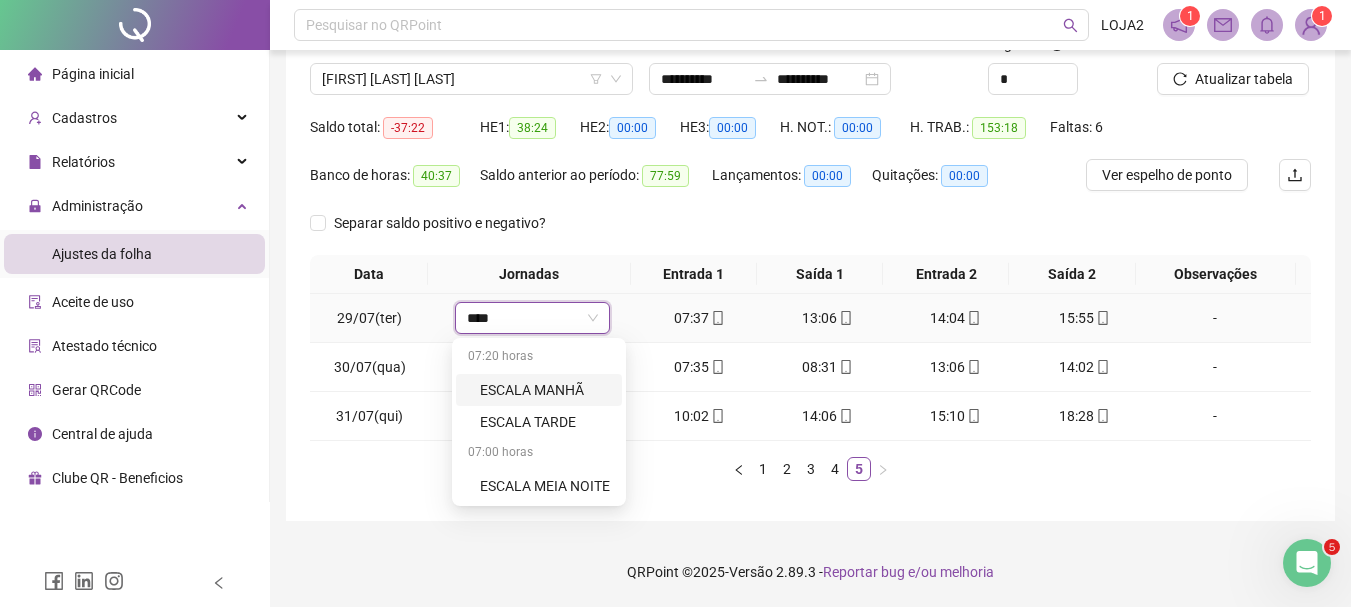 type on "*****" 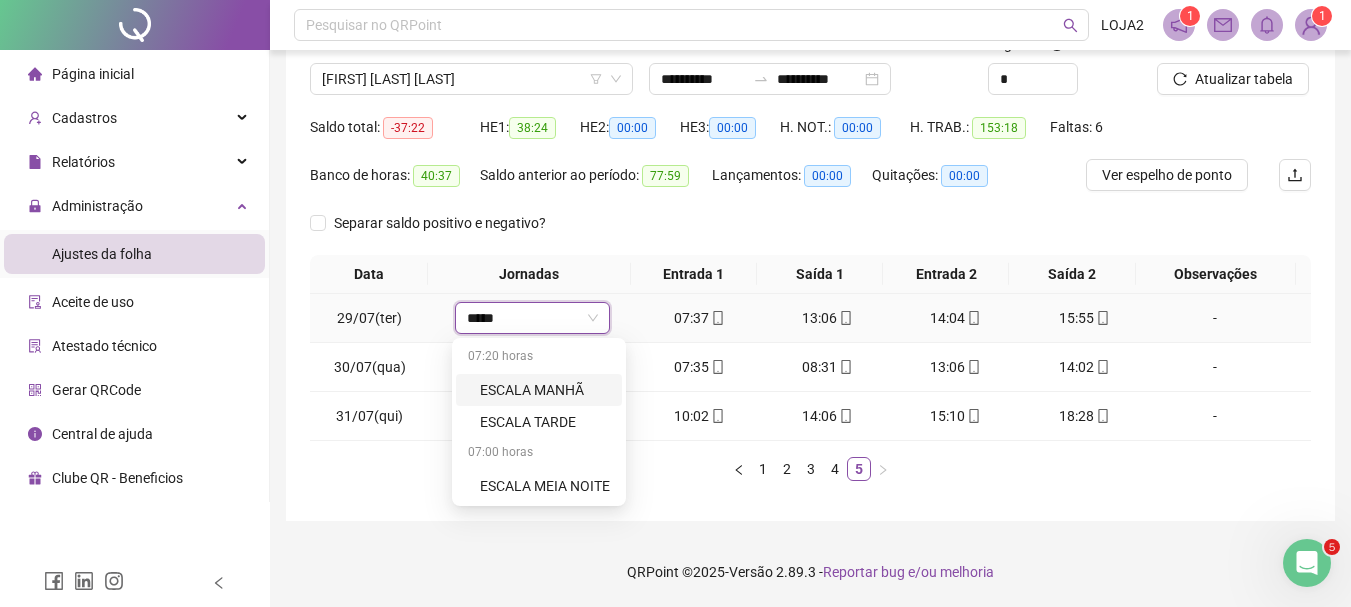 click on "ESCALA MANHÃ" at bounding box center (545, 390) 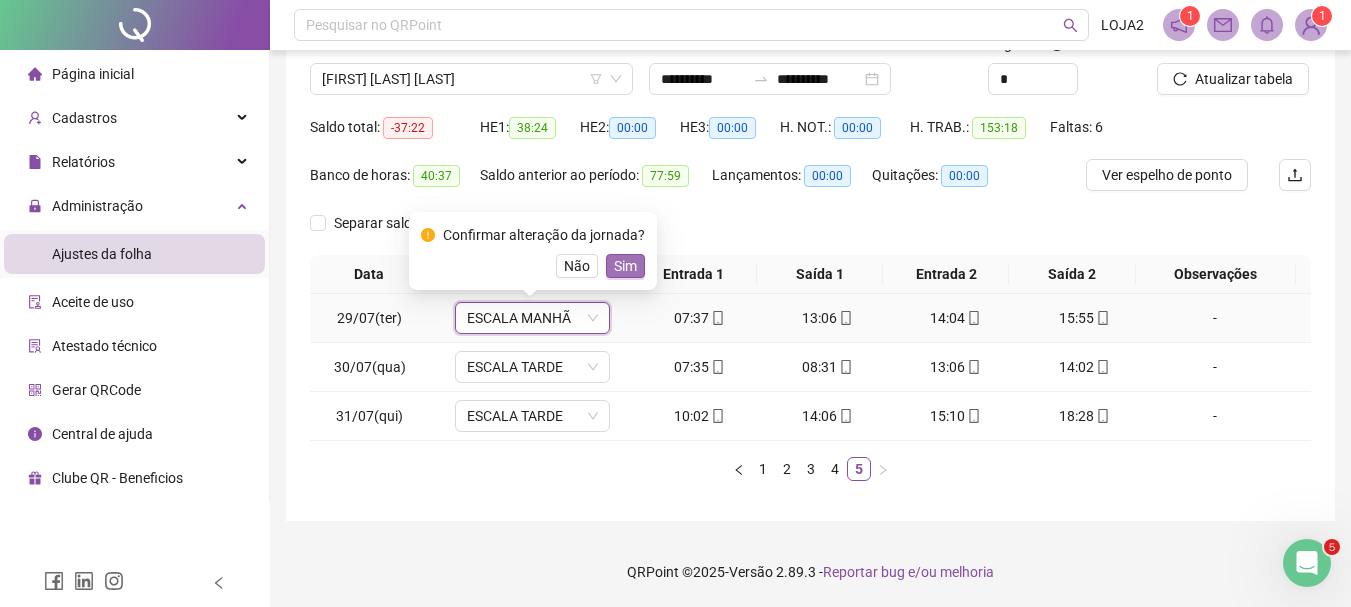 click on "Sim" at bounding box center (625, 266) 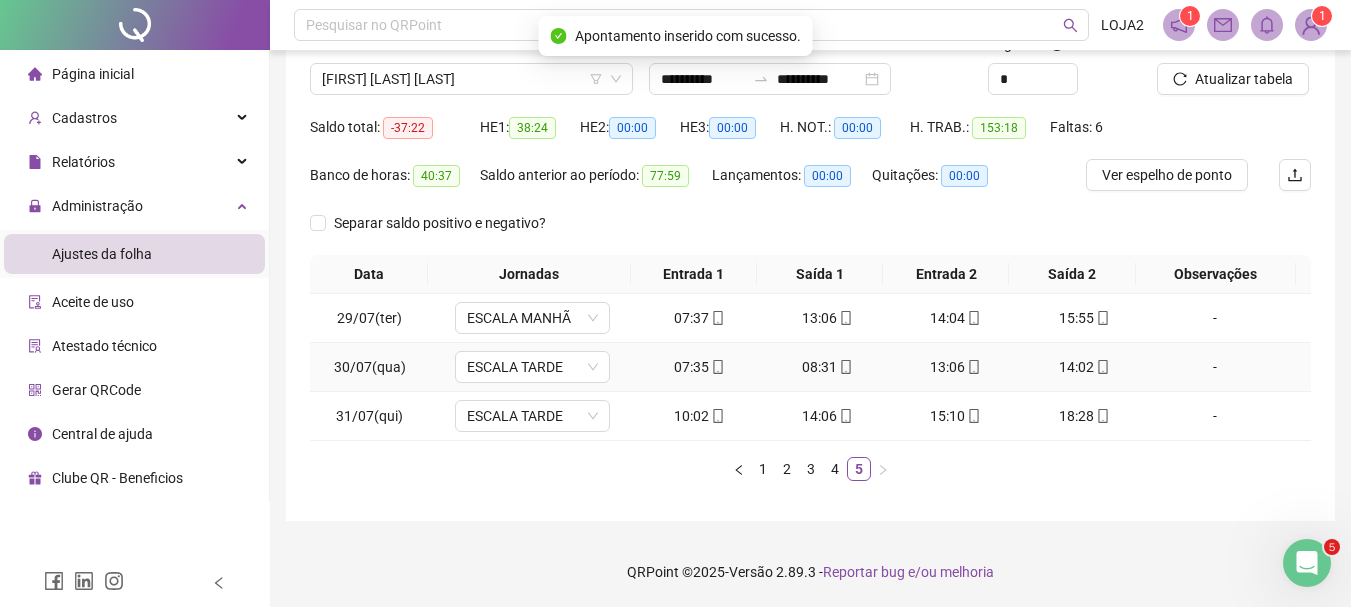scroll, scrollTop: 0, scrollLeft: 0, axis: both 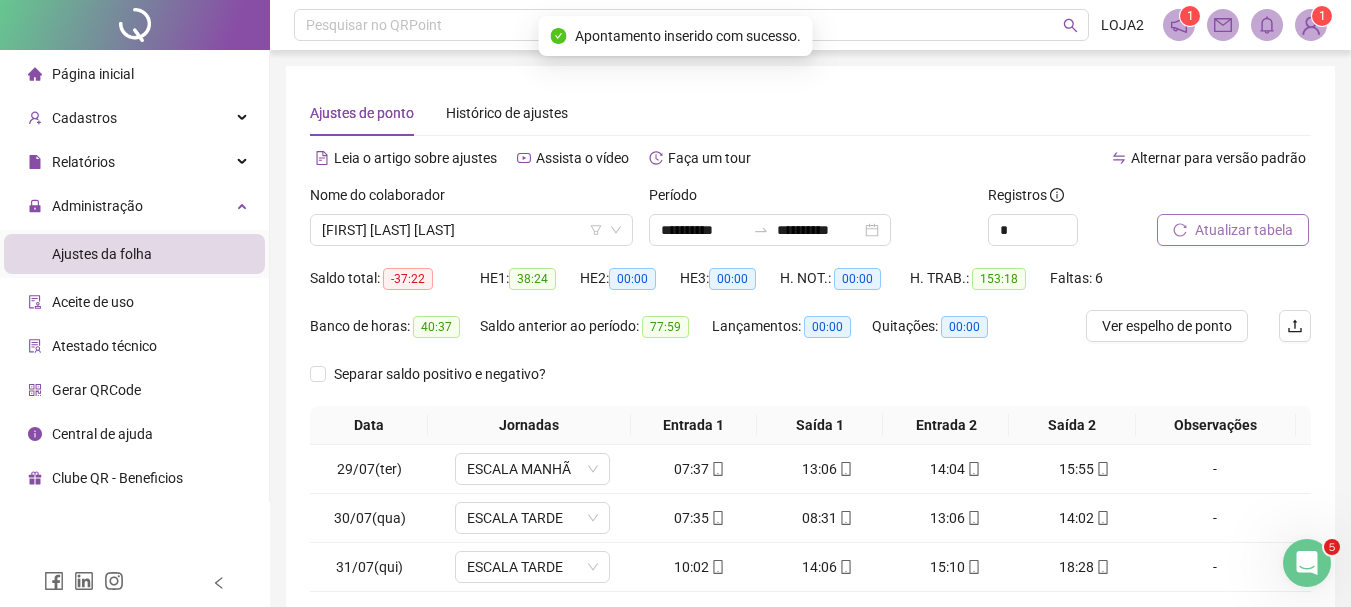 click on "Atualizar tabela" at bounding box center (1244, 230) 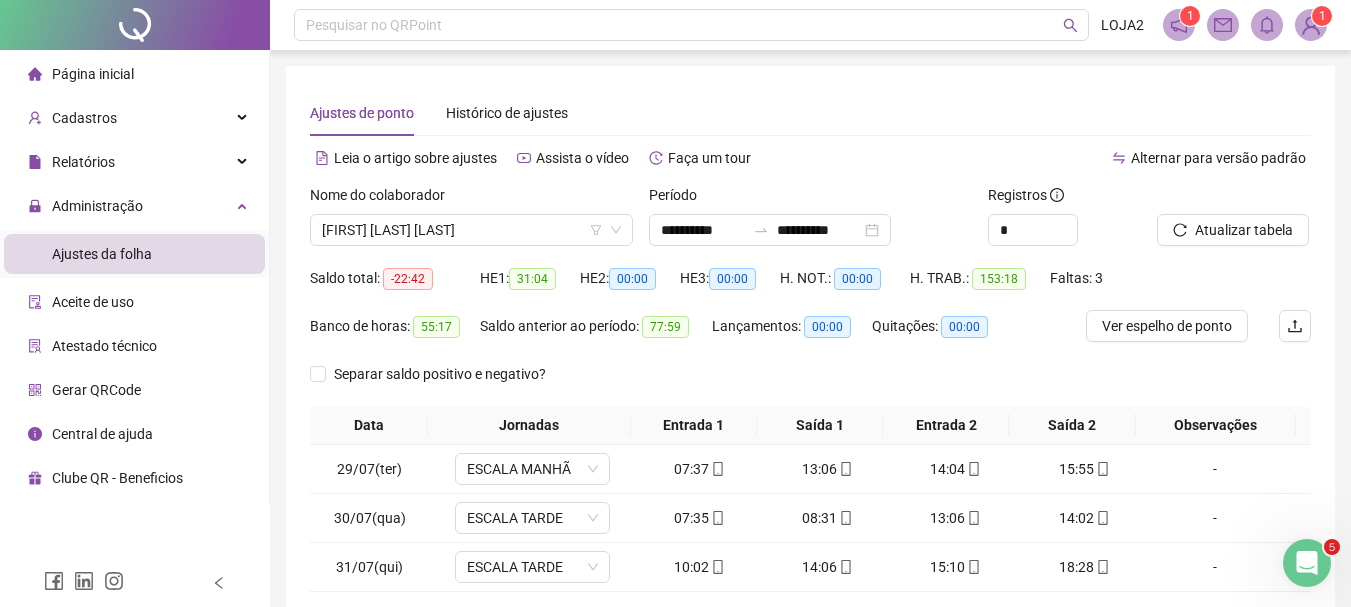 scroll, scrollTop: 151, scrollLeft: 0, axis: vertical 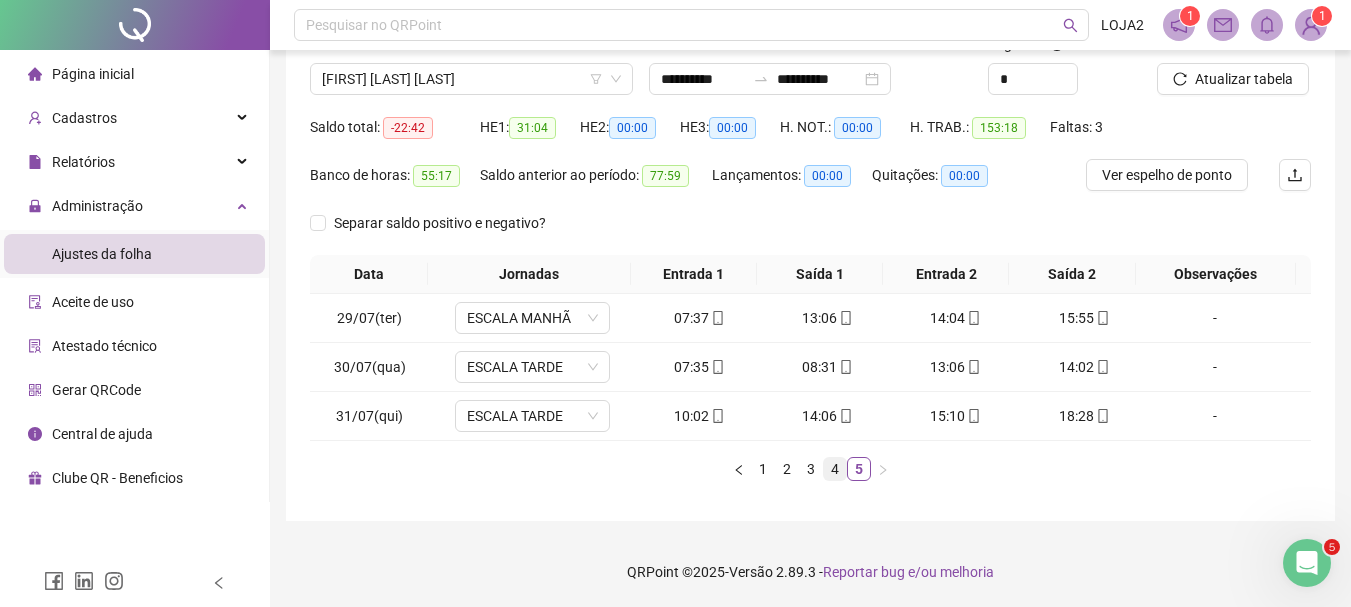 click on "4" at bounding box center (835, 469) 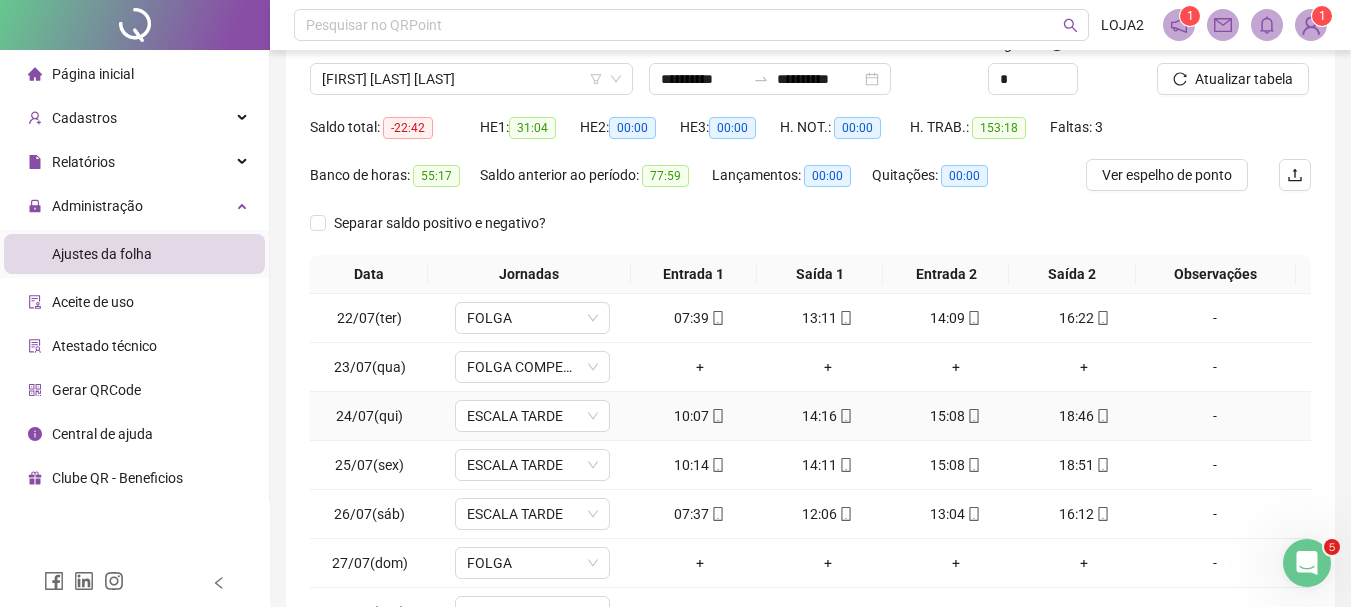 scroll, scrollTop: 251, scrollLeft: 0, axis: vertical 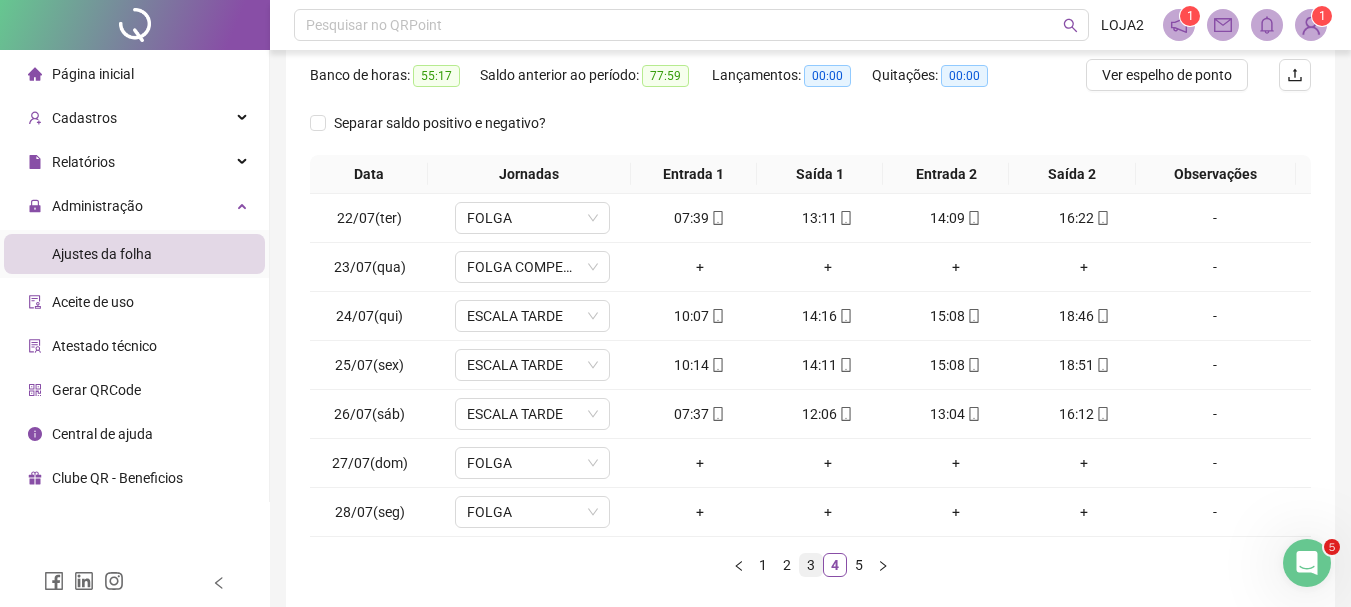 click on "3" at bounding box center [811, 565] 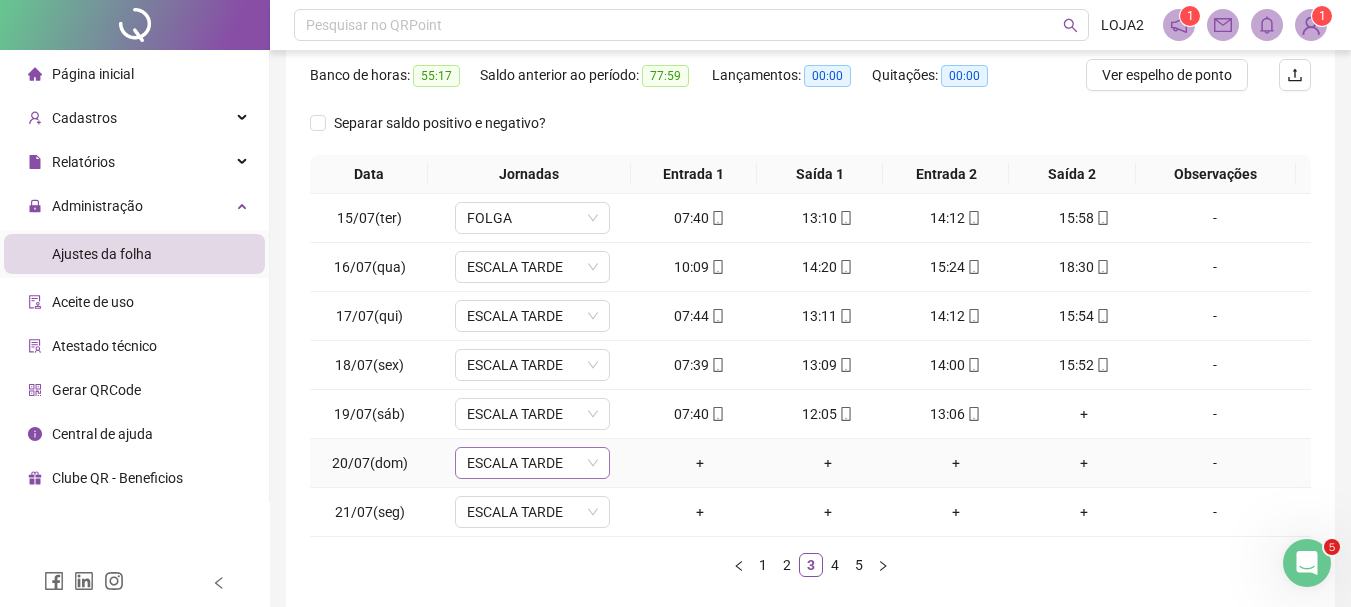 click on "ESCALA TARDE" at bounding box center [532, 463] 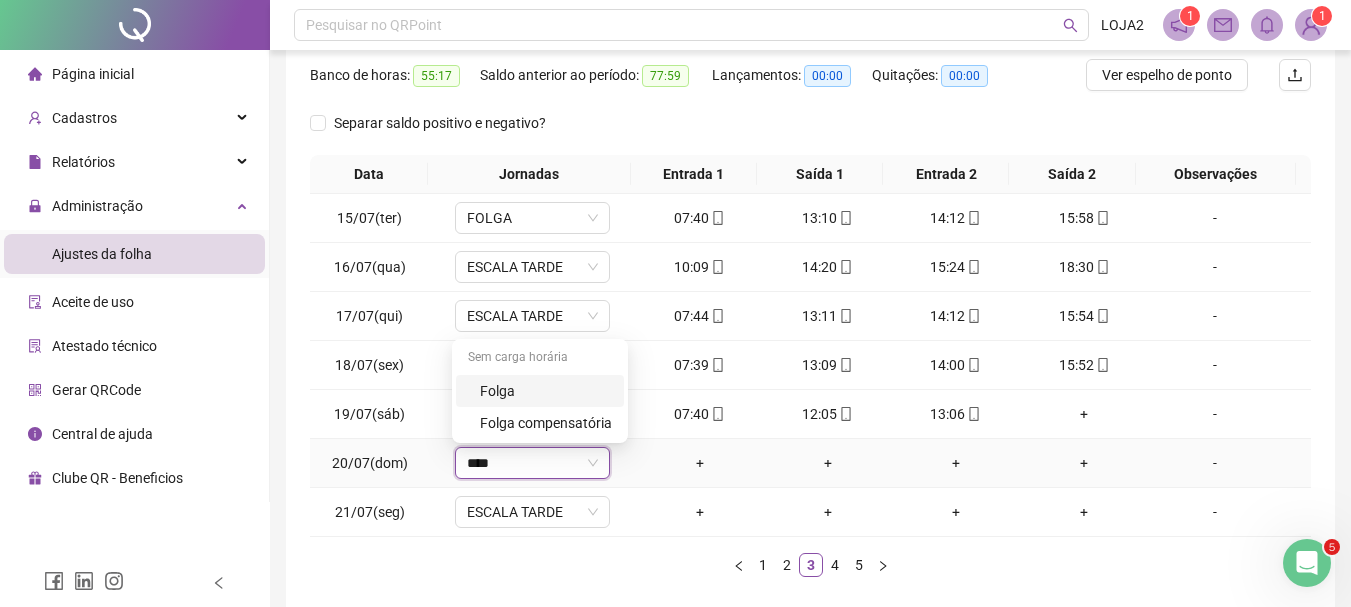 type on "*****" 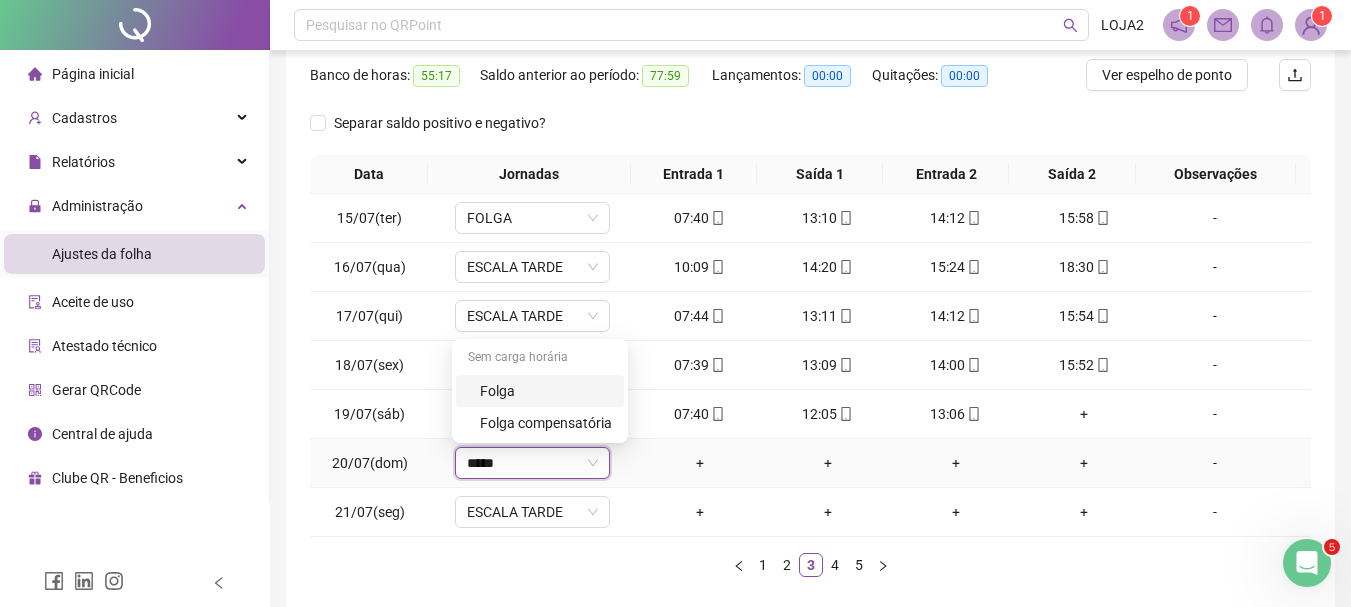 click on "Folga" at bounding box center (546, 391) 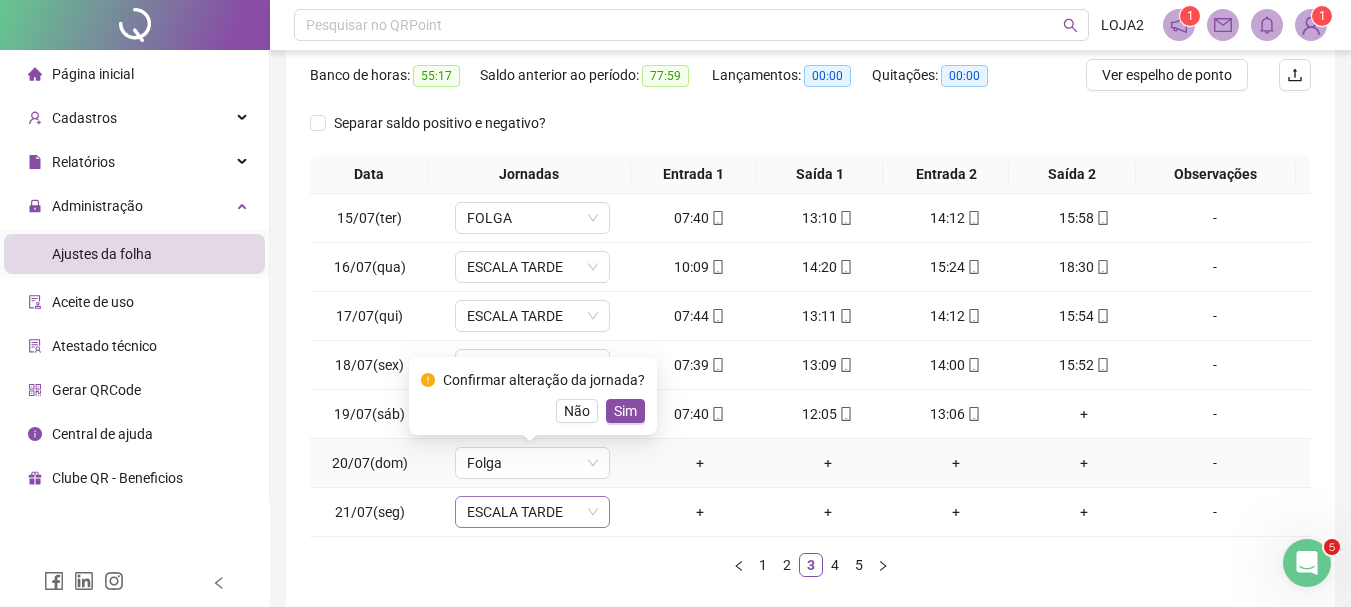 drag, startPoint x: 615, startPoint y: 414, endPoint x: 582, endPoint y: 497, distance: 89.31965 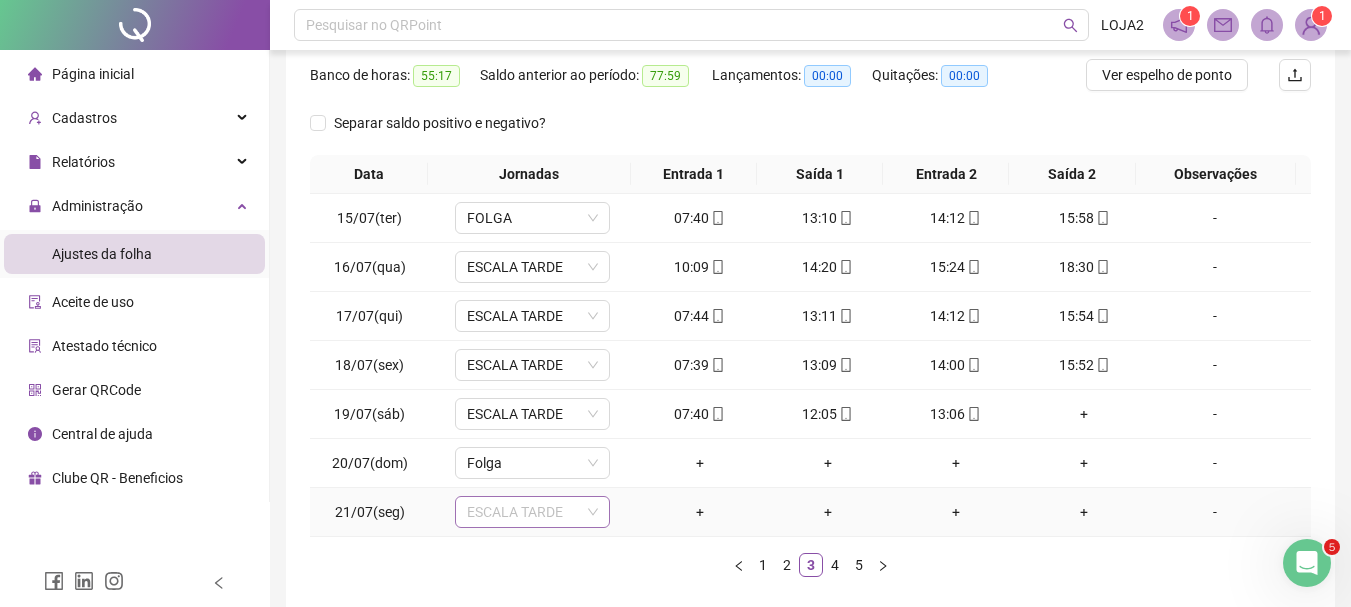 click on "ESCALA TARDE" at bounding box center (532, 512) 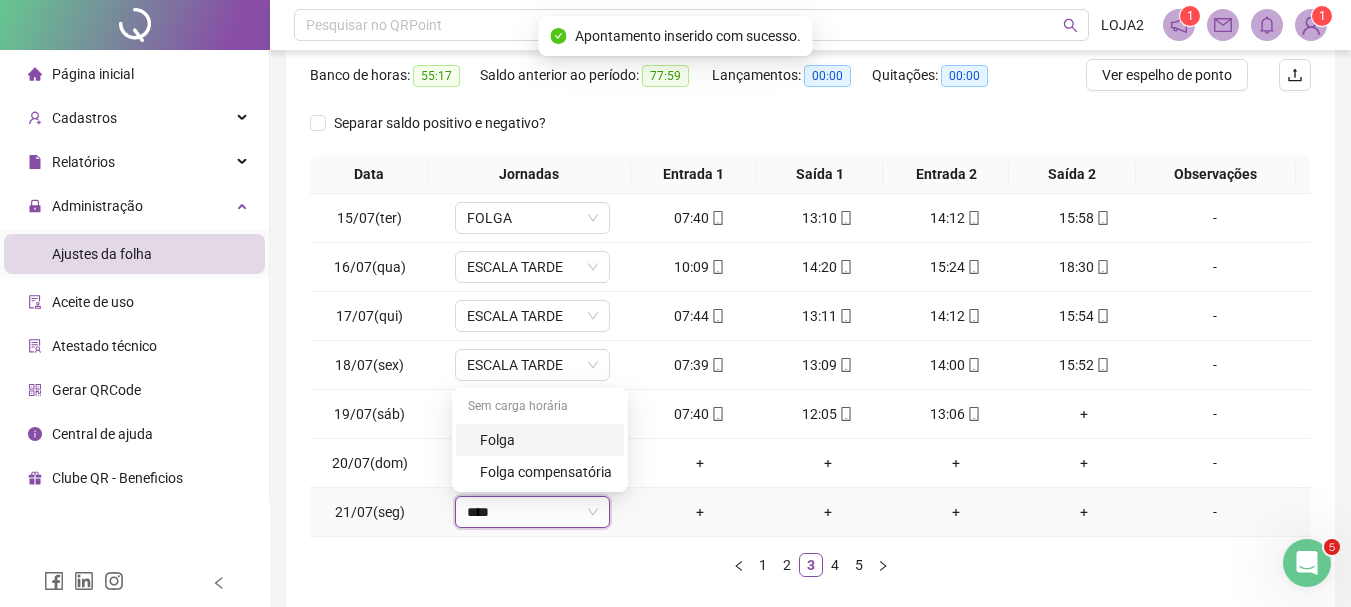 type on "*****" 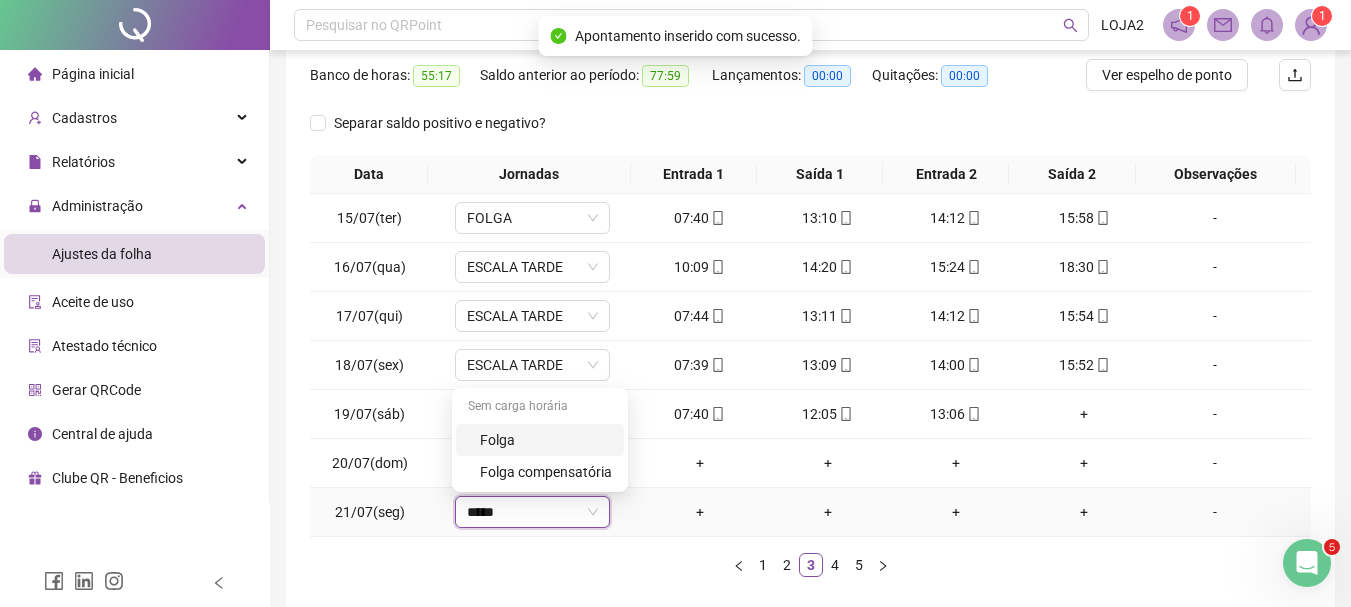 click on "Folga" at bounding box center (546, 440) 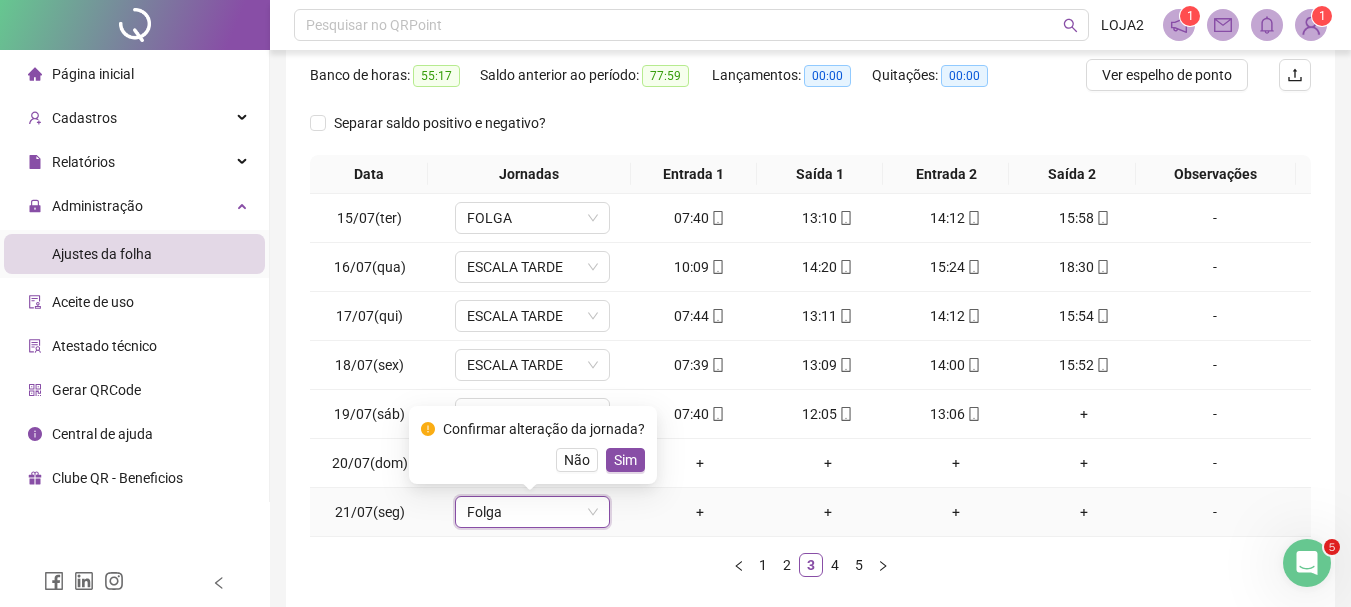 click on "Sim" at bounding box center [625, 460] 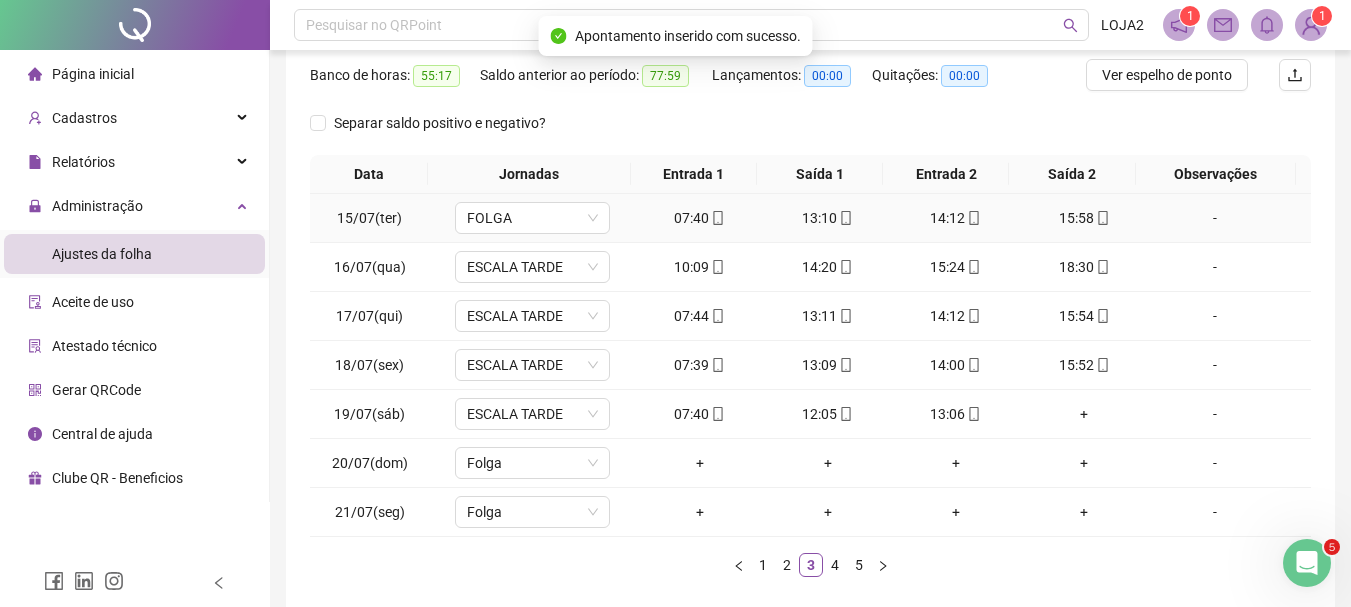 scroll, scrollTop: 51, scrollLeft: 0, axis: vertical 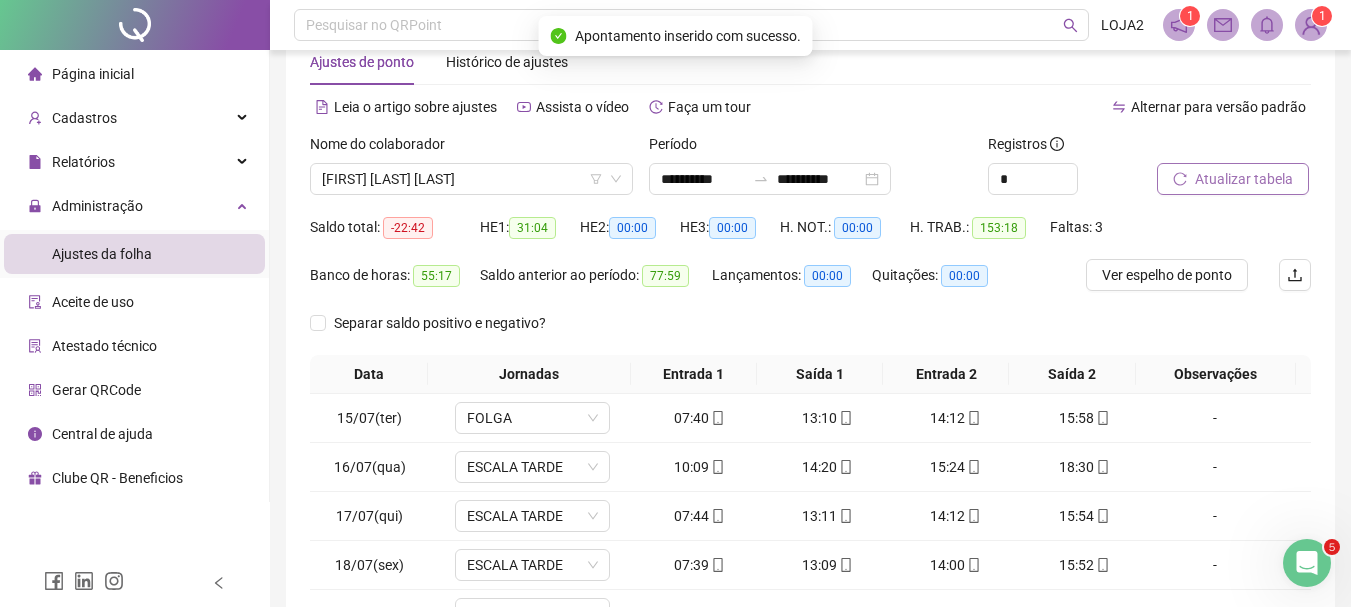 click on "Atualizar tabela" at bounding box center [1244, 179] 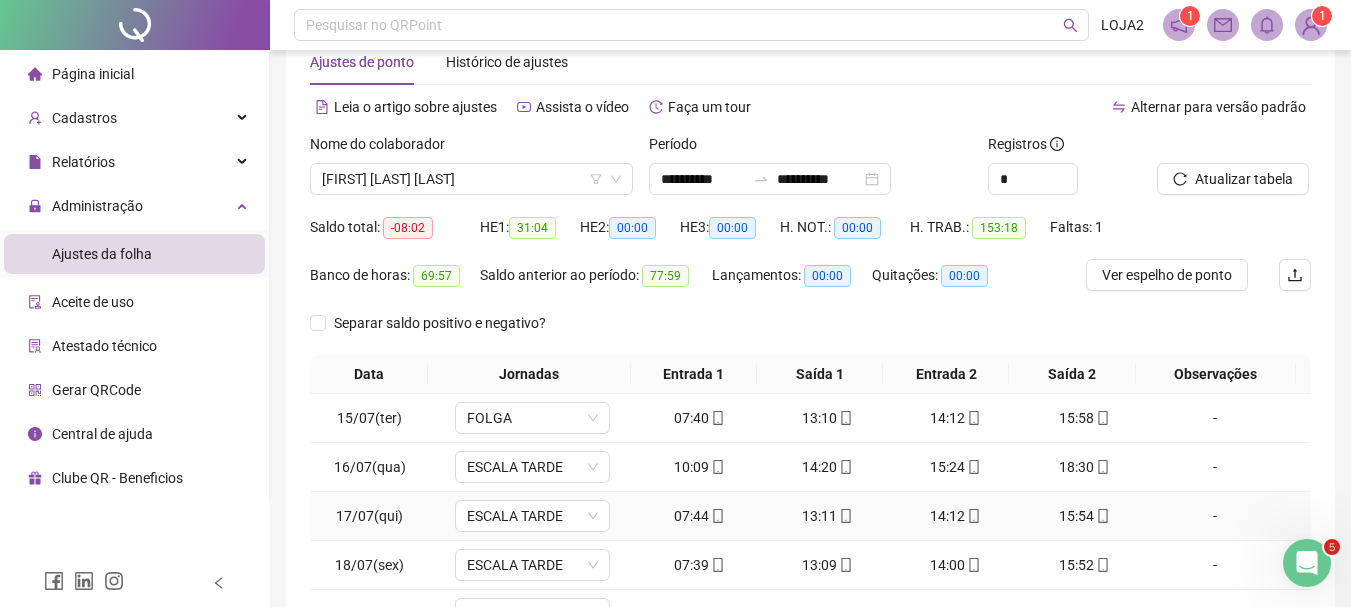 scroll, scrollTop: 347, scrollLeft: 0, axis: vertical 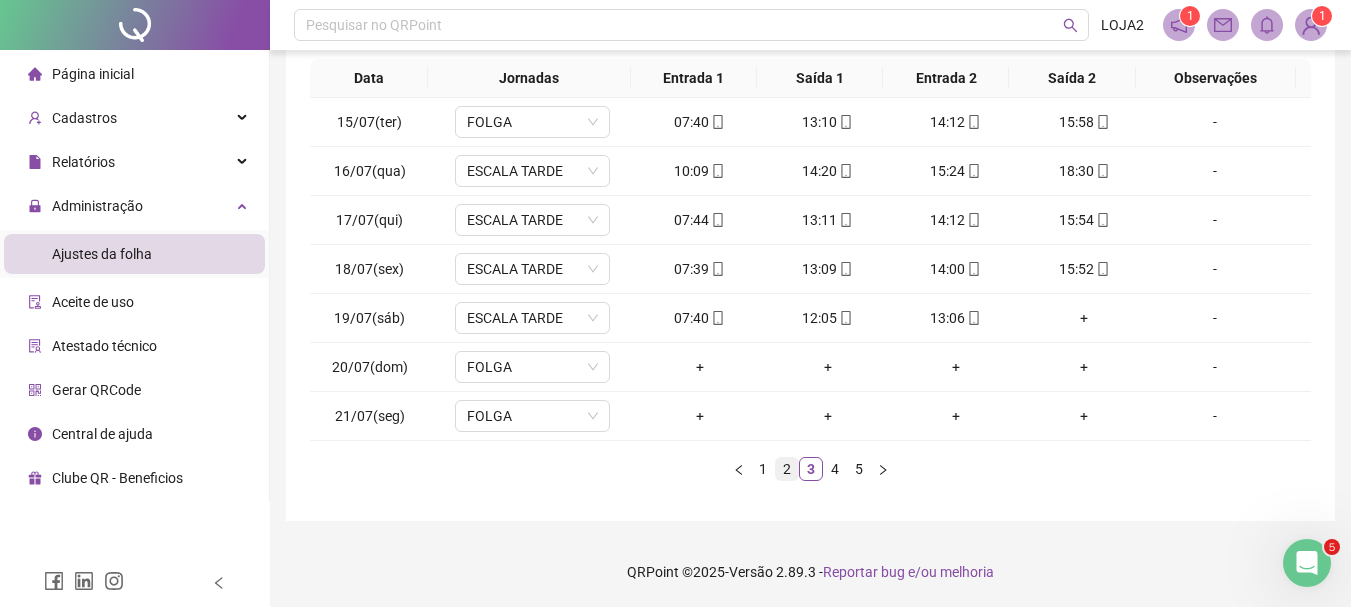 click on "2" at bounding box center [787, 469] 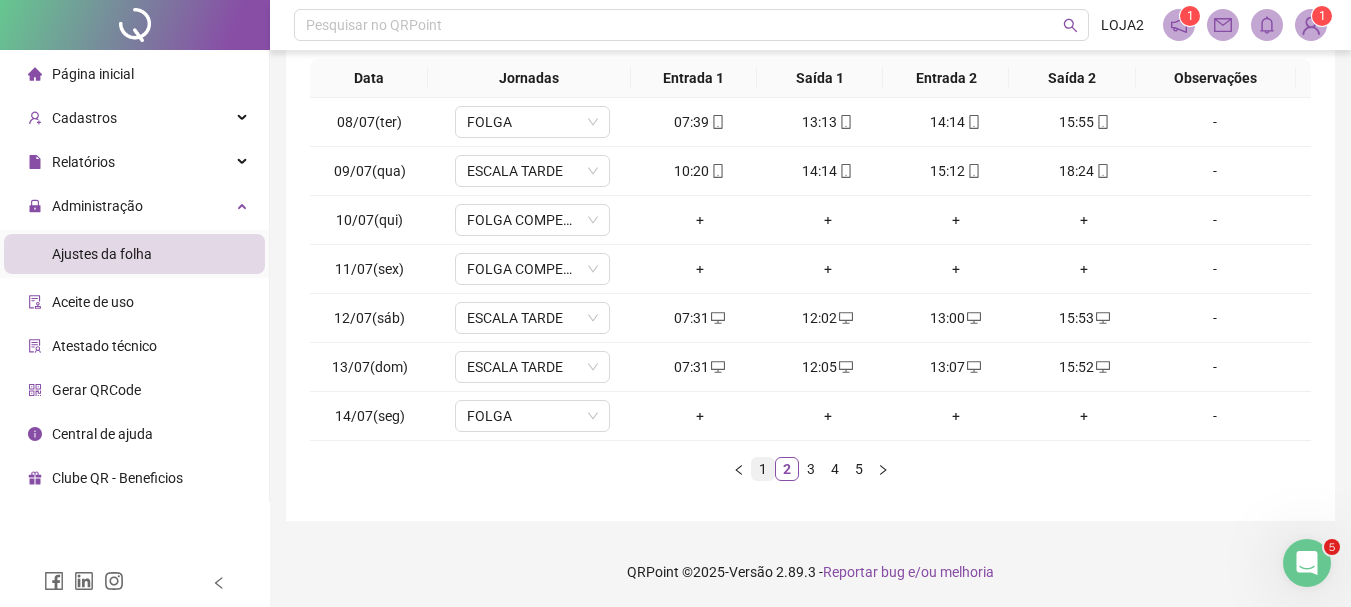 click on "1" at bounding box center (763, 469) 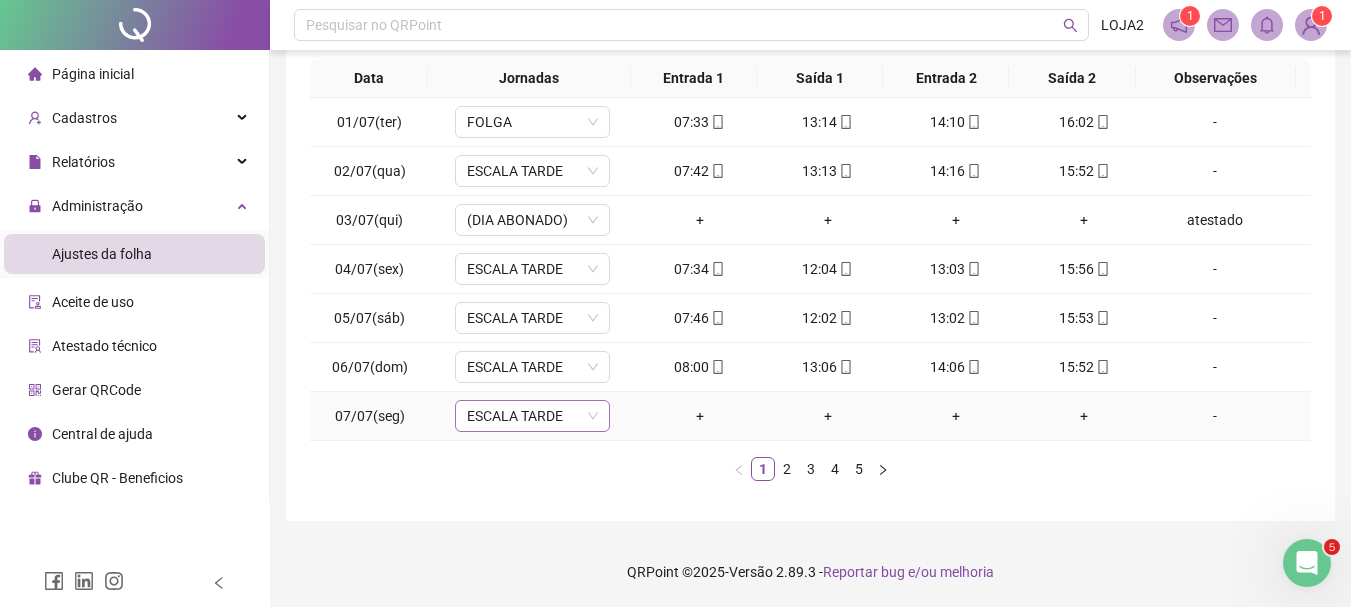click on "ESCALA TARDE" at bounding box center [532, 416] 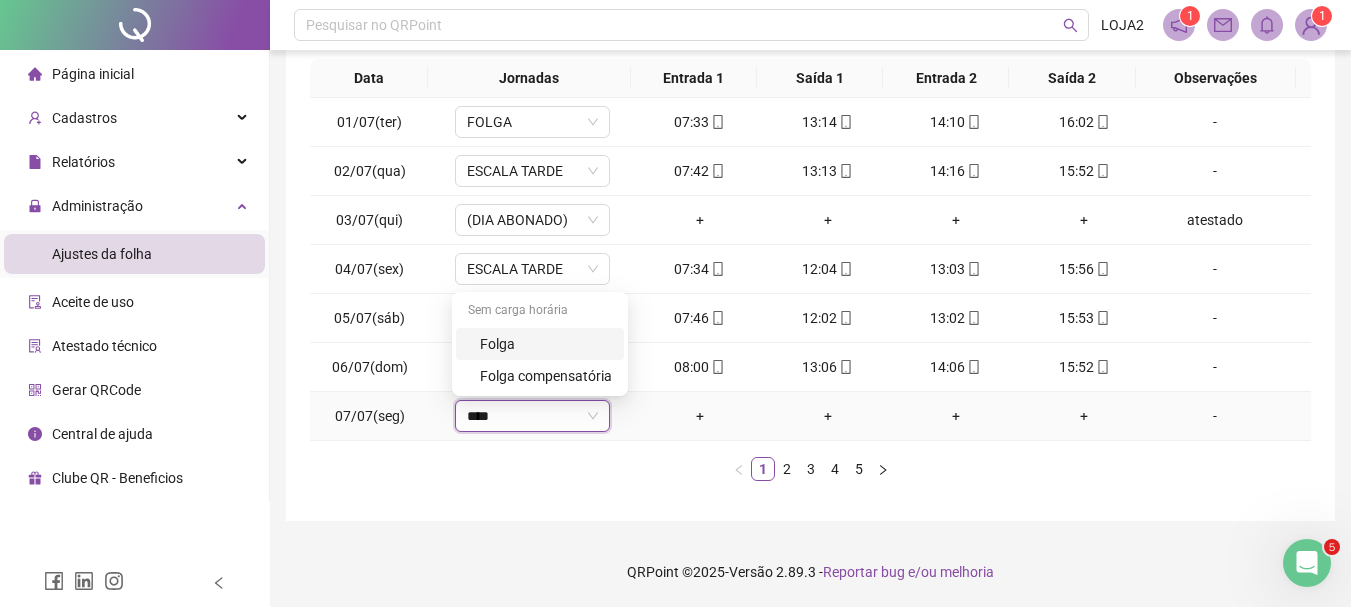 type on "*****" 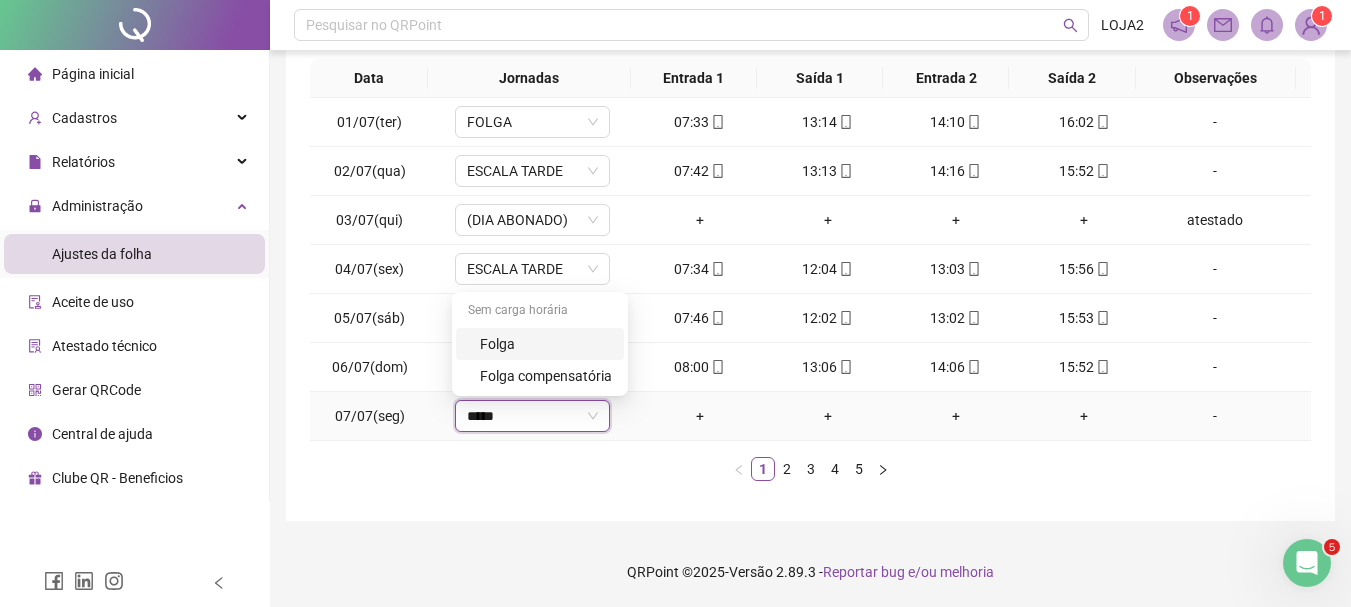 click on "Folga" at bounding box center (546, 344) 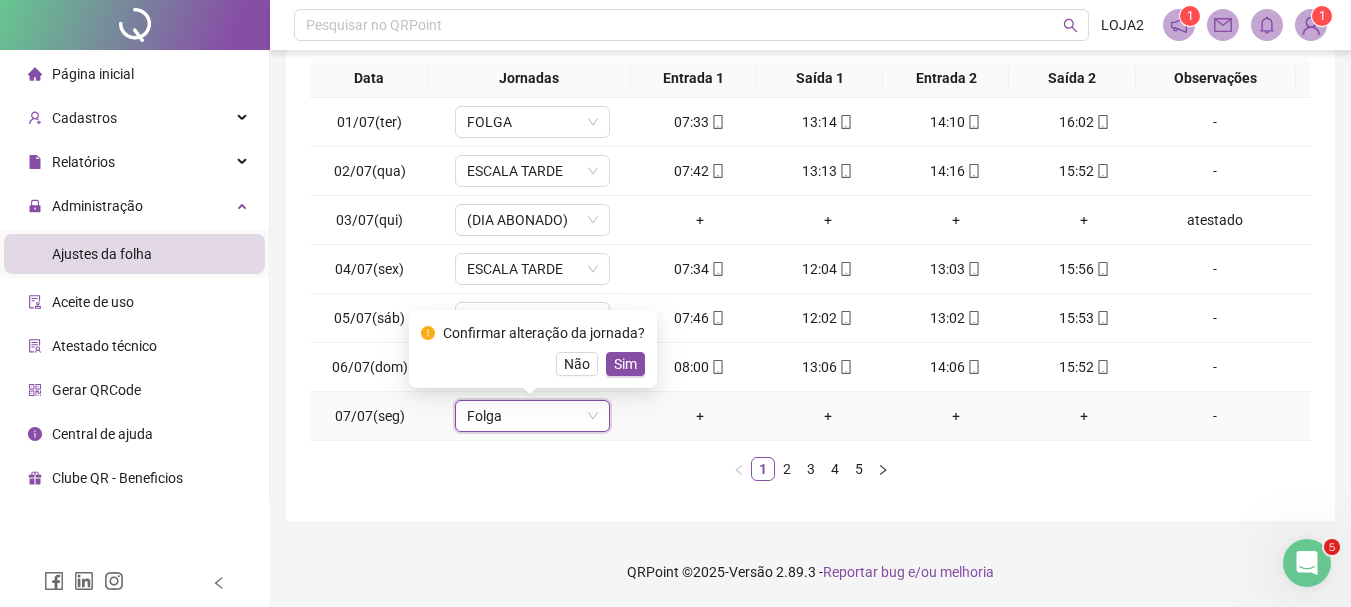 click on "Confirmar alteração da jornada? Não Sim" at bounding box center [533, 349] 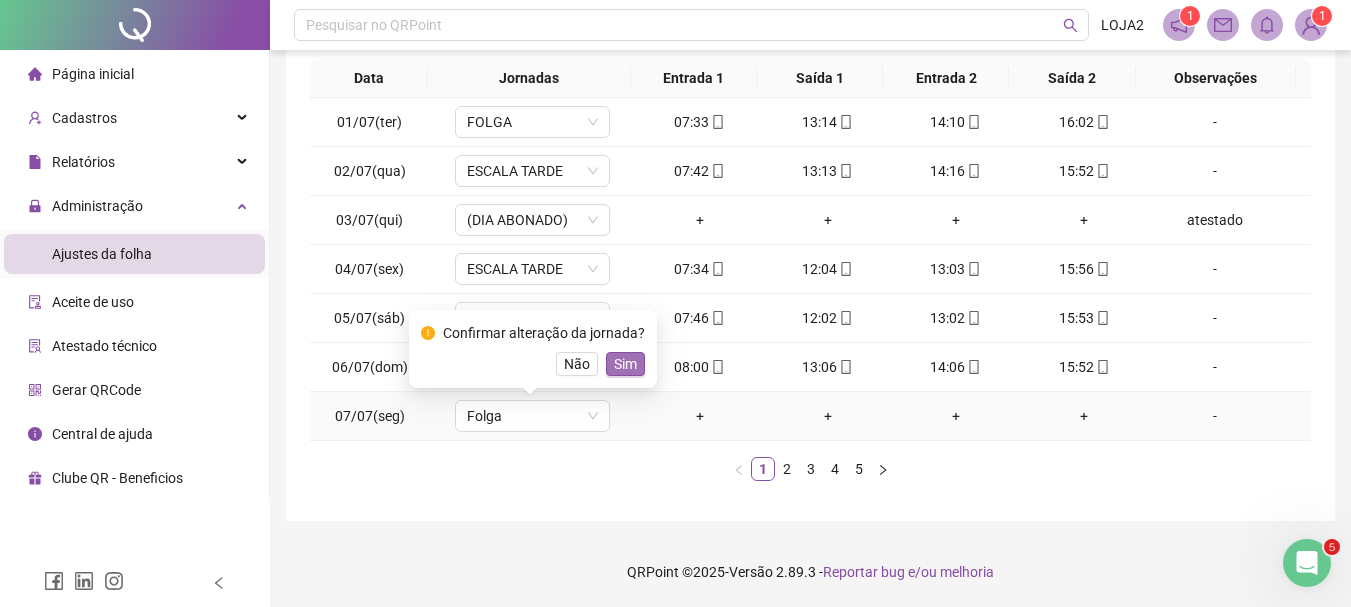 click on "Sim" at bounding box center (625, 364) 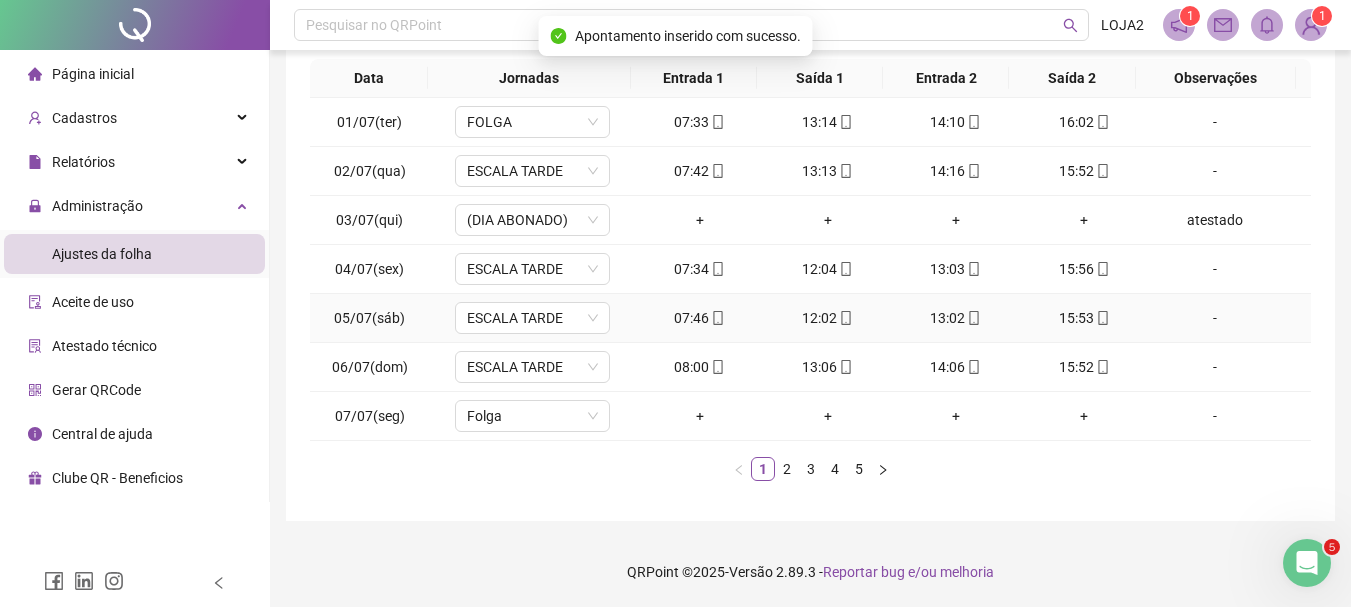 scroll, scrollTop: 0, scrollLeft: 0, axis: both 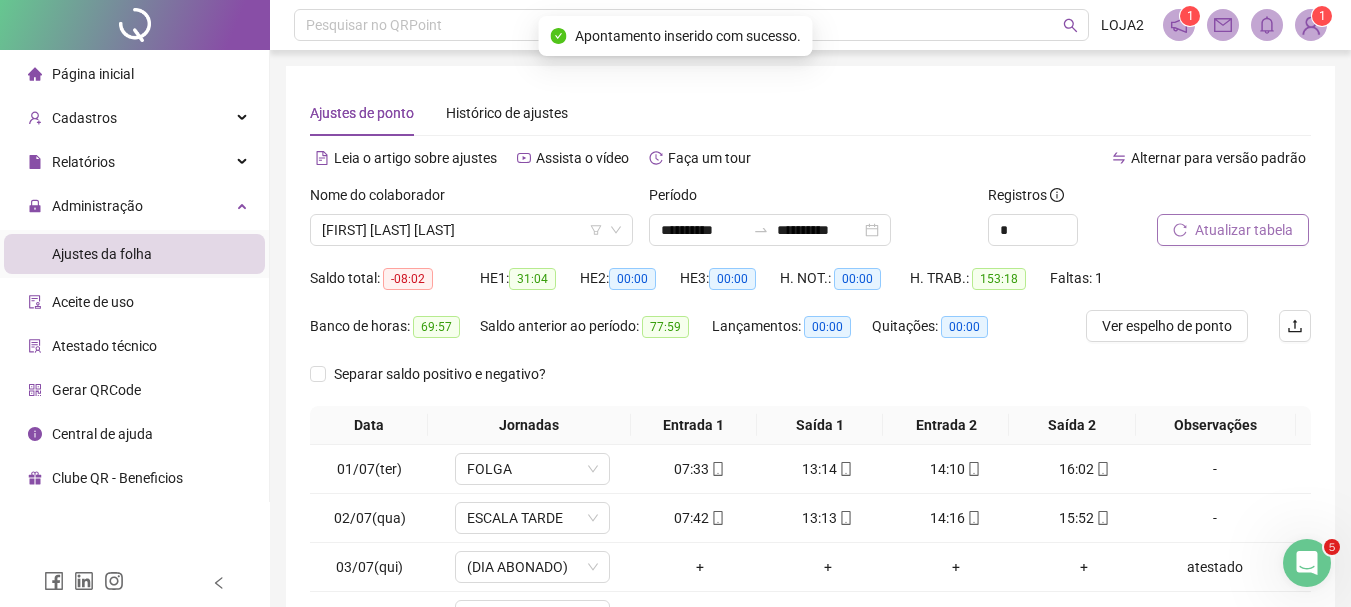 click on "Atualizar tabela" at bounding box center [1244, 230] 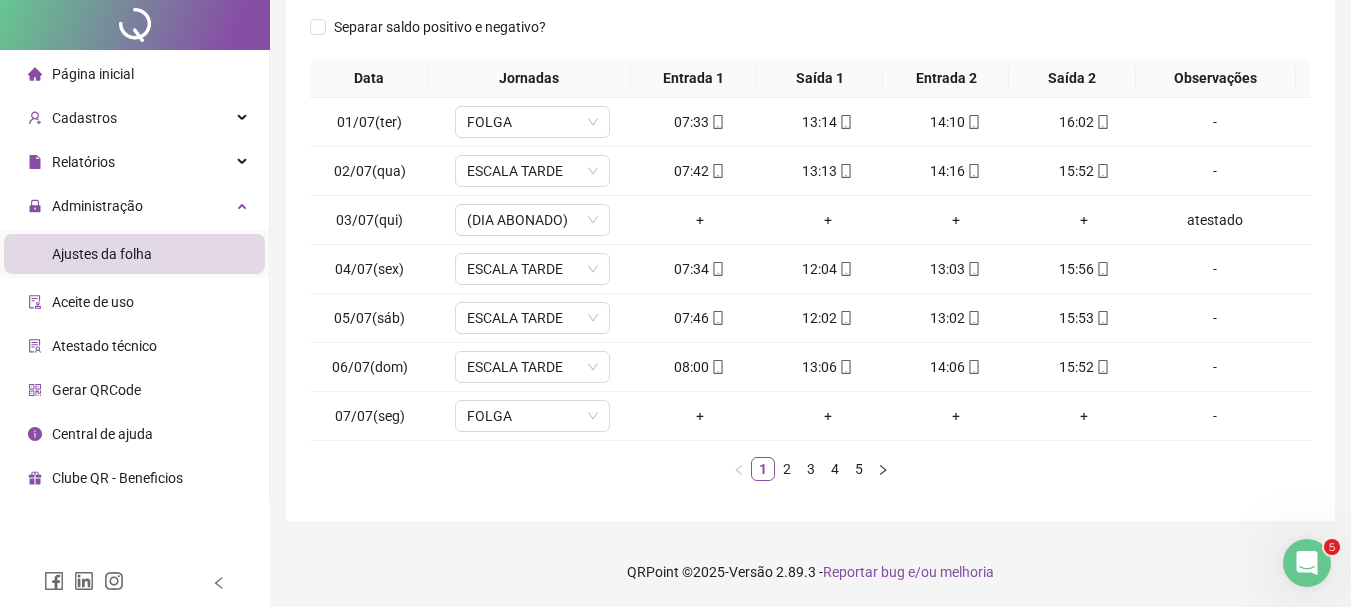 scroll, scrollTop: 0, scrollLeft: 0, axis: both 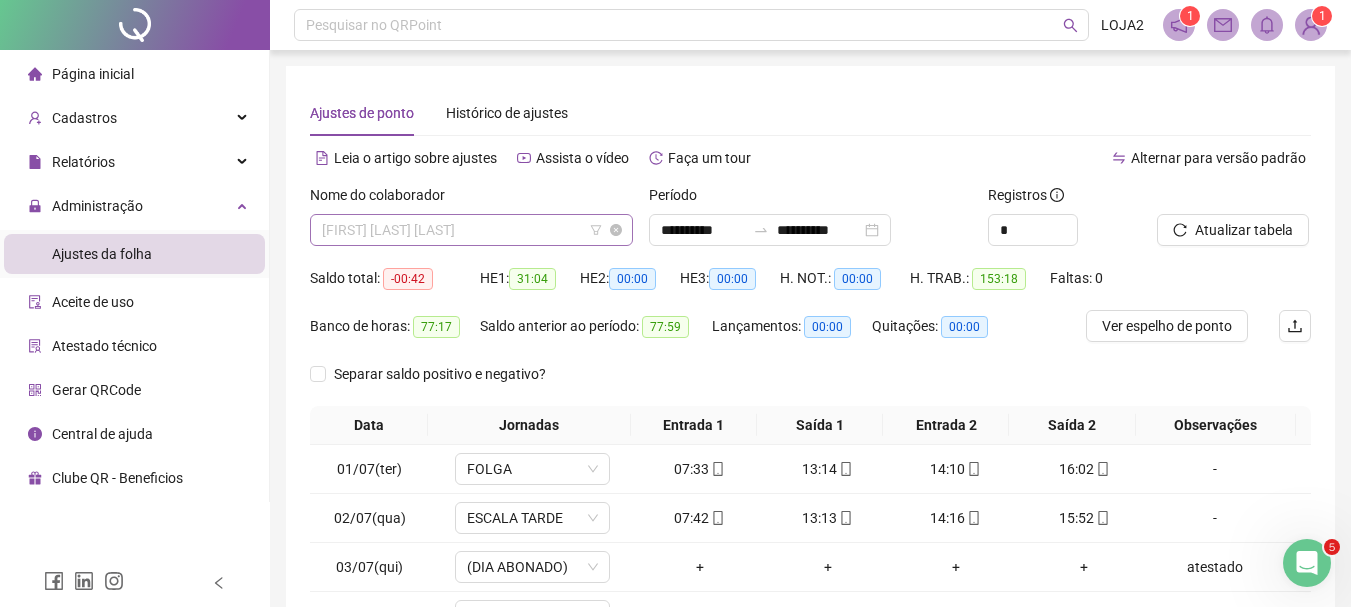 click on "[FIRST] [LAST] [LAST]" at bounding box center [471, 230] 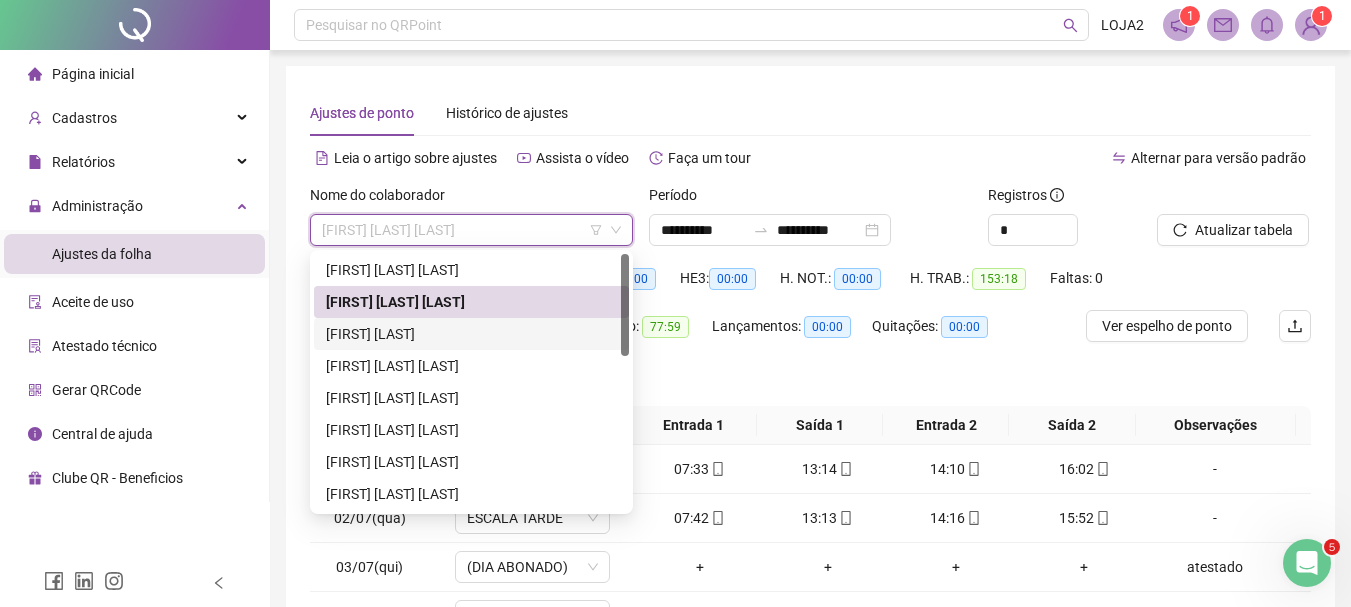 click on "[FIRST] [LAST]" at bounding box center [471, 334] 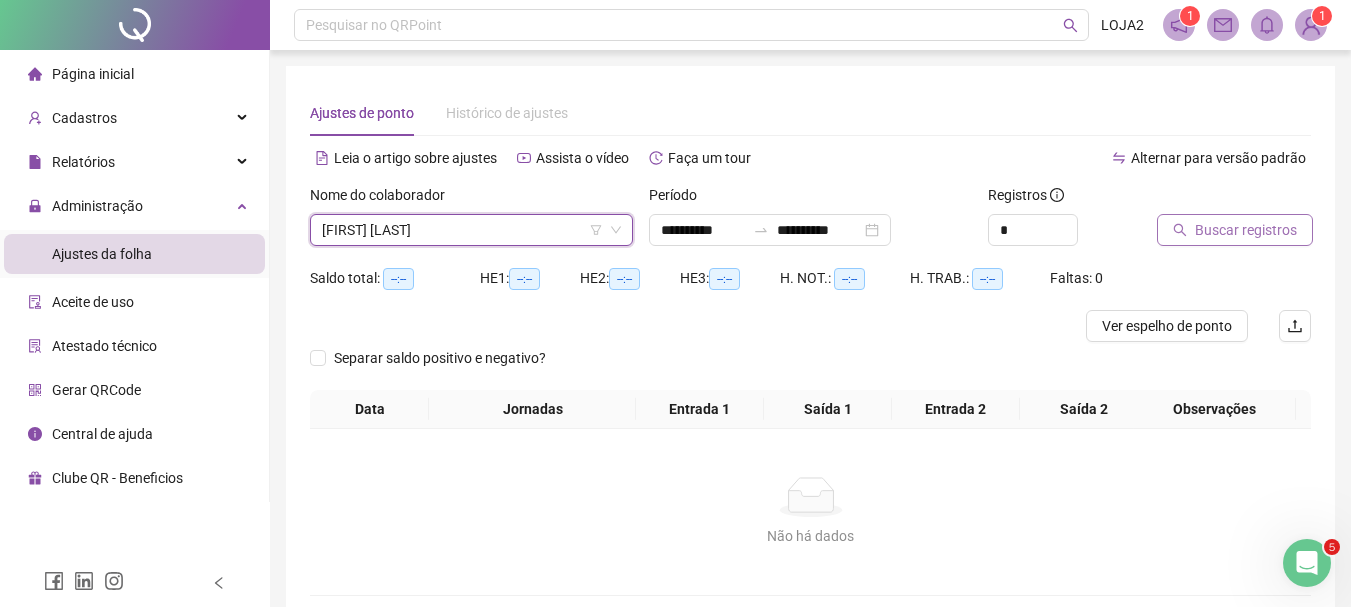 click on "Buscar registros" at bounding box center (1246, 230) 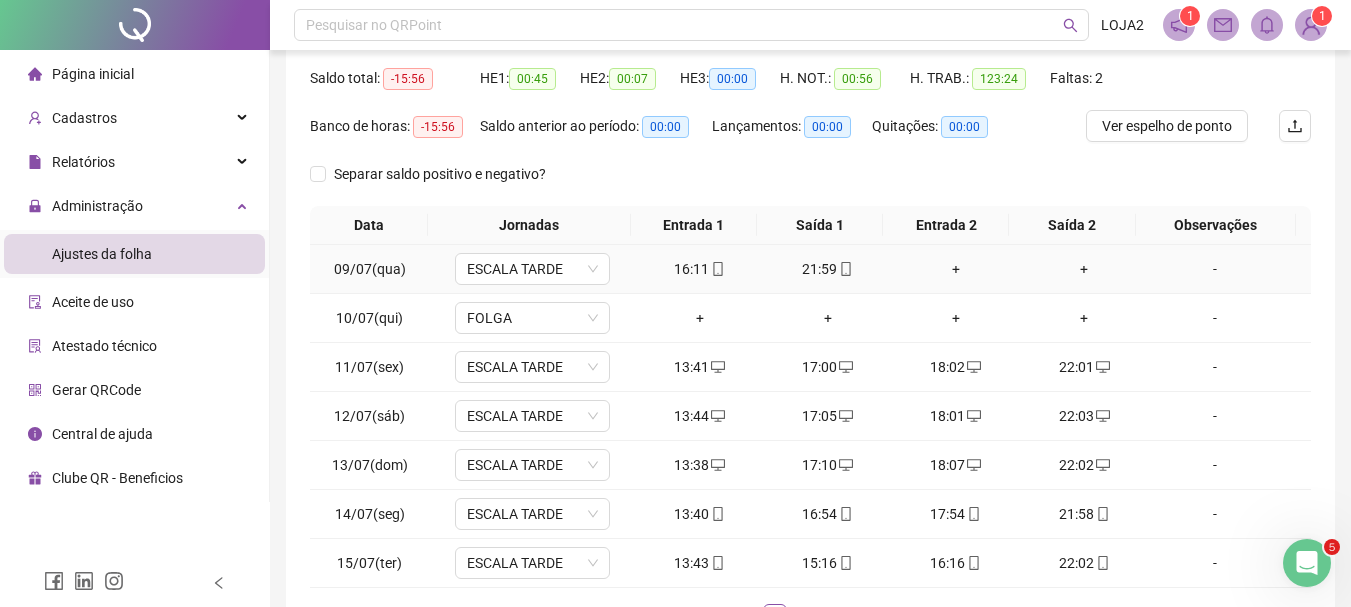 scroll, scrollTop: 347, scrollLeft: 0, axis: vertical 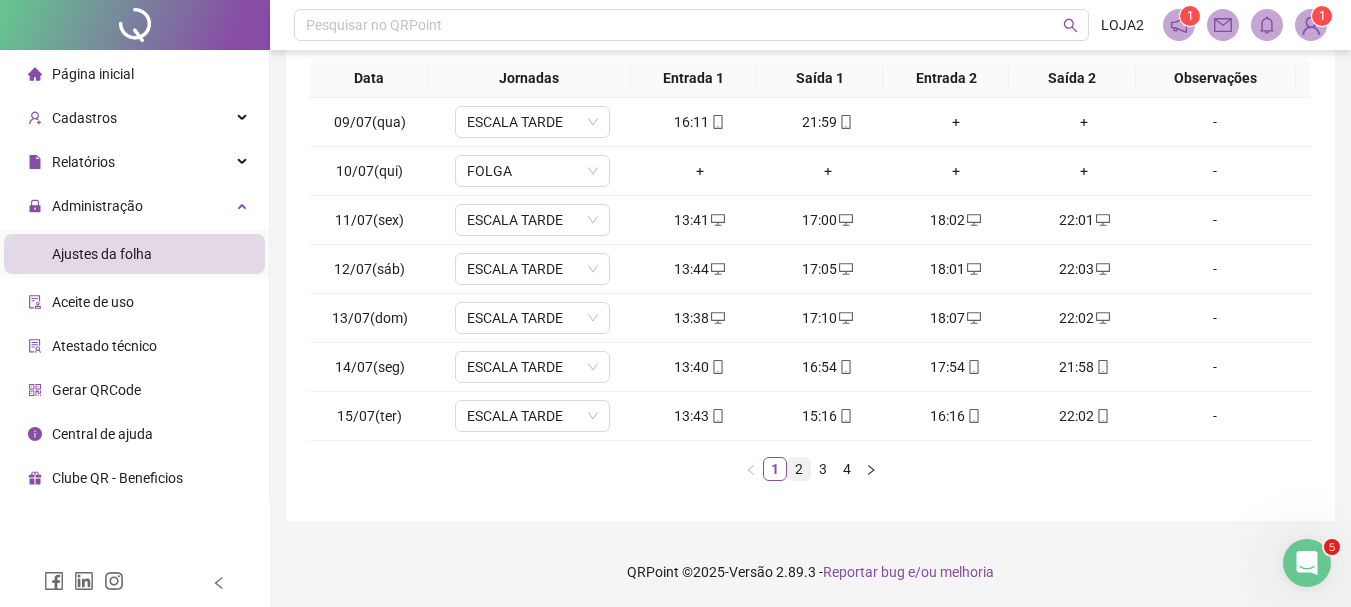 click on "2" at bounding box center [799, 469] 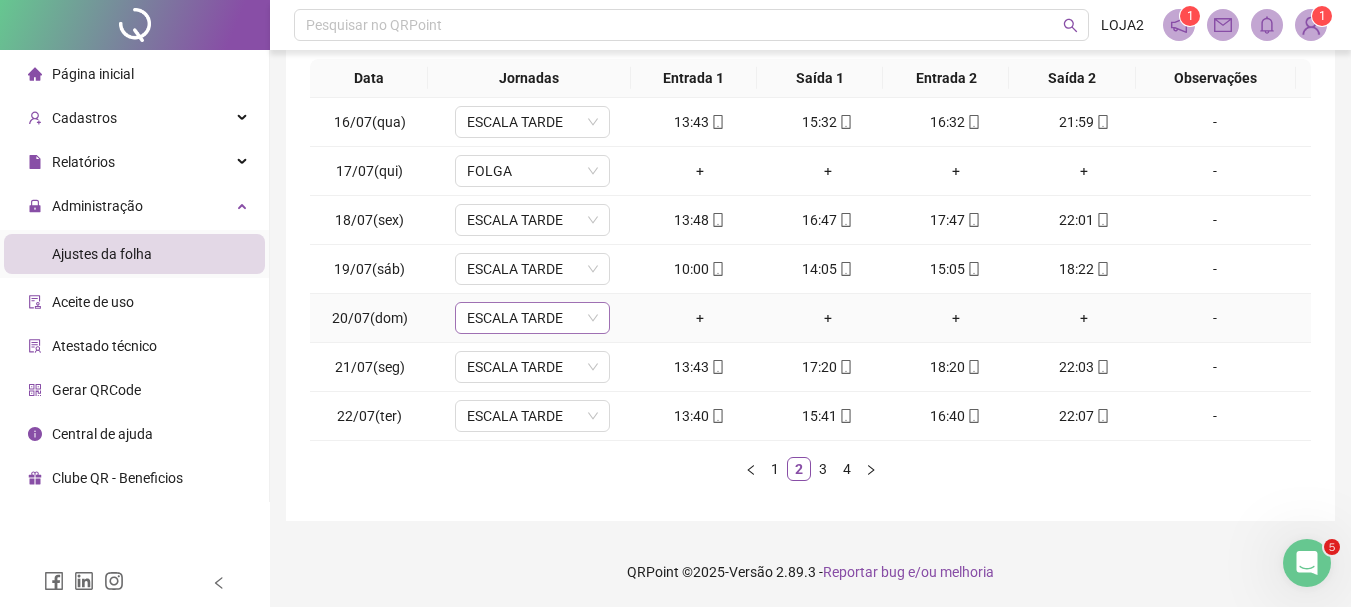 click 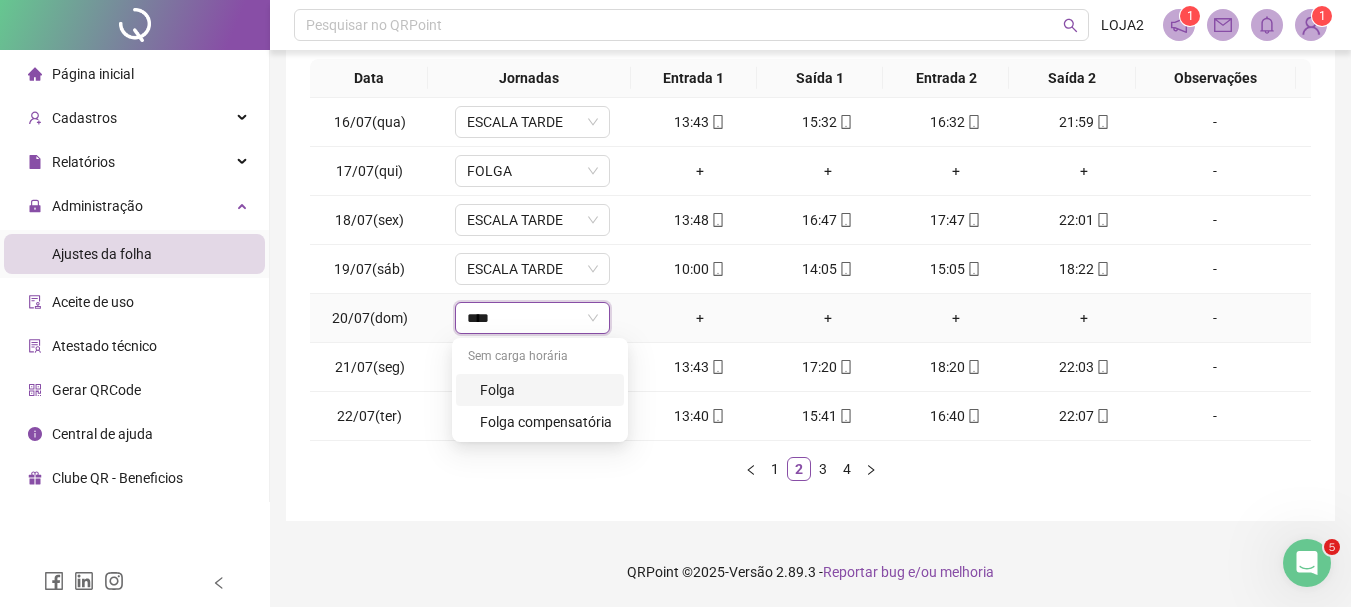 type on "*****" 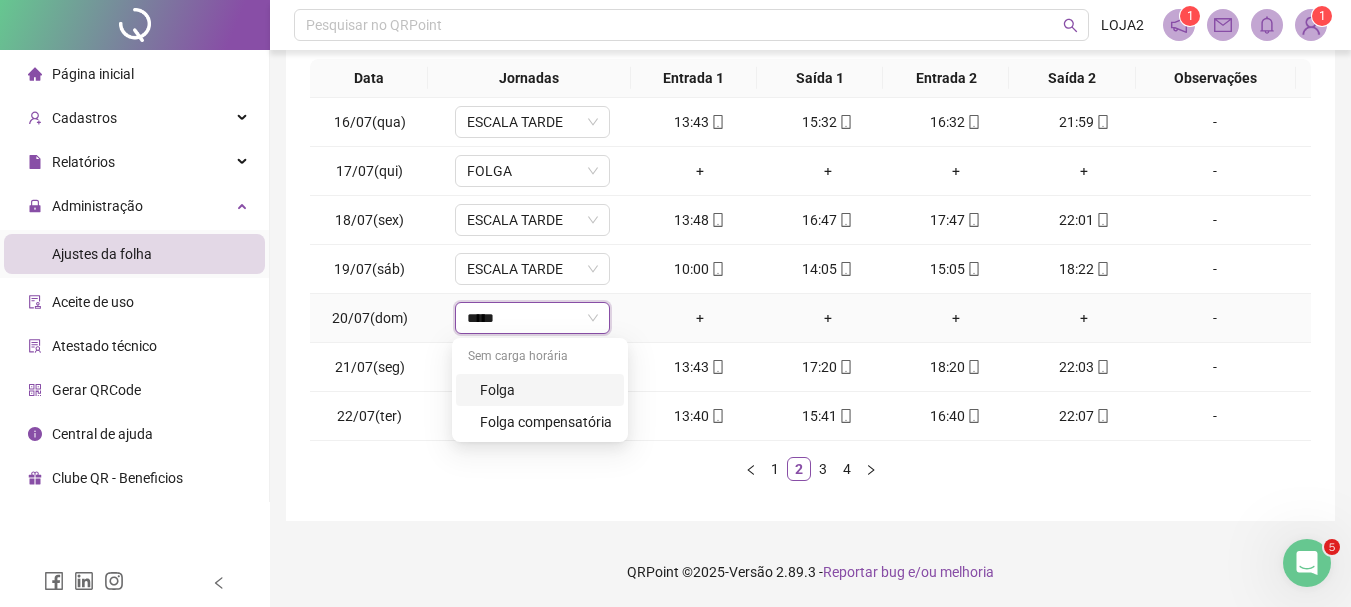 drag, startPoint x: 538, startPoint y: 388, endPoint x: 927, endPoint y: 512, distance: 408.28543 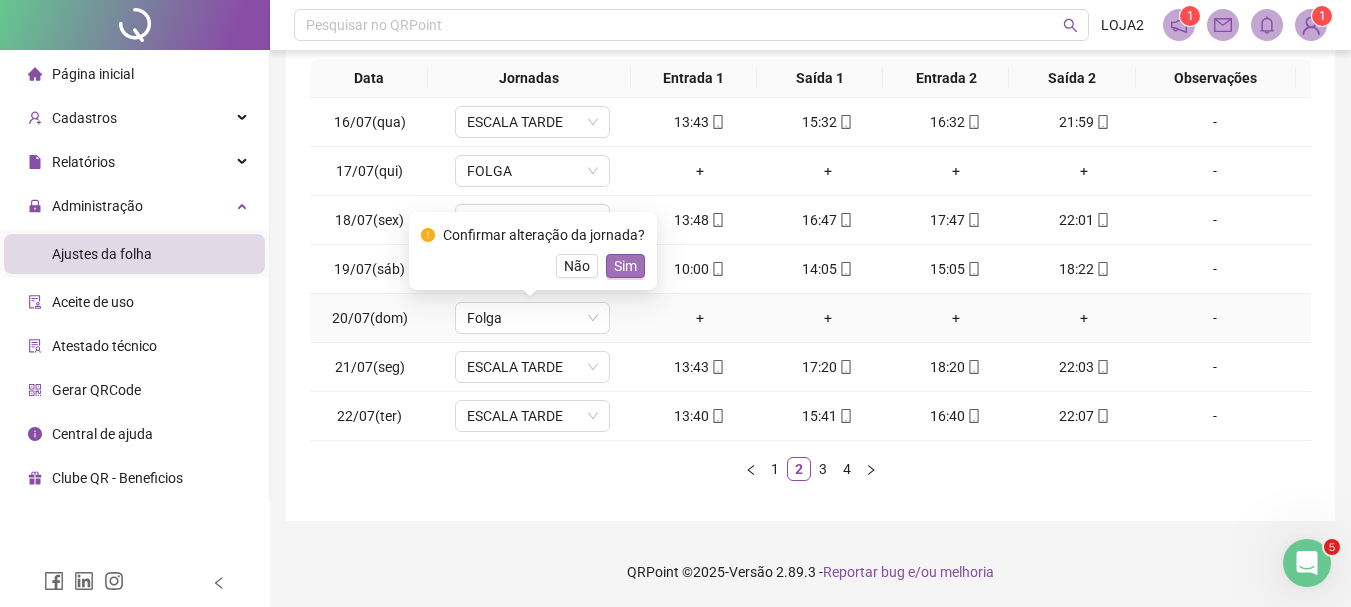 click on "Sim" at bounding box center [625, 266] 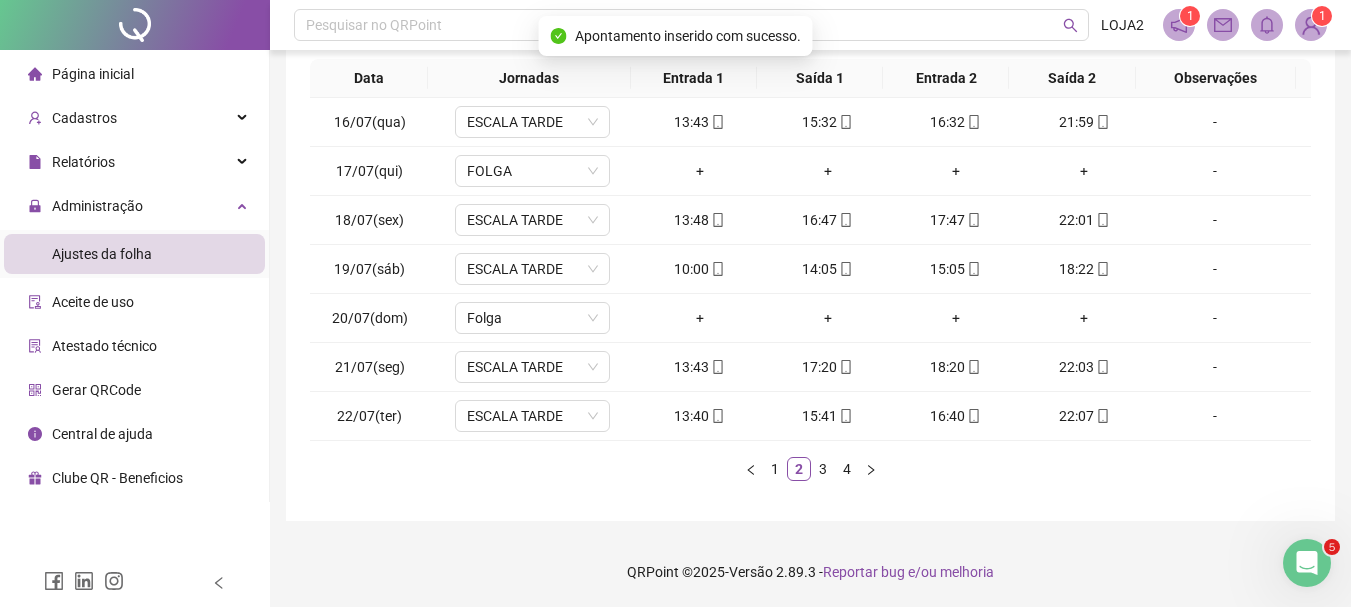 scroll, scrollTop: 0, scrollLeft: 0, axis: both 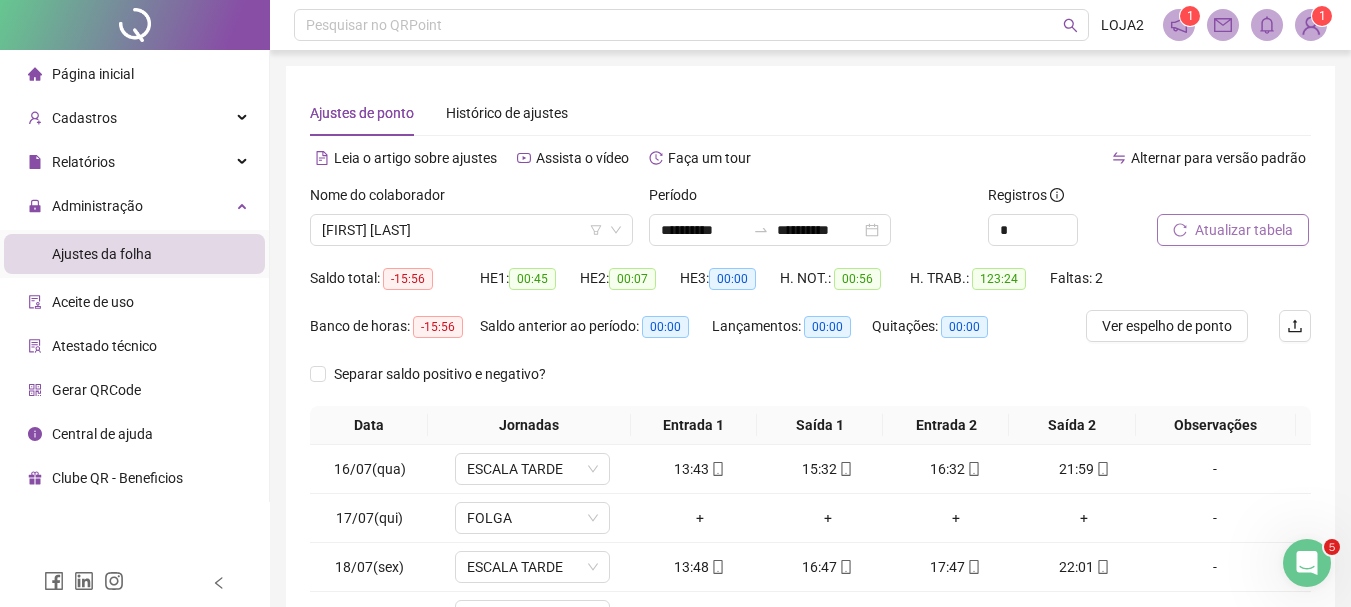 click on "Atualizar tabela" at bounding box center [1244, 230] 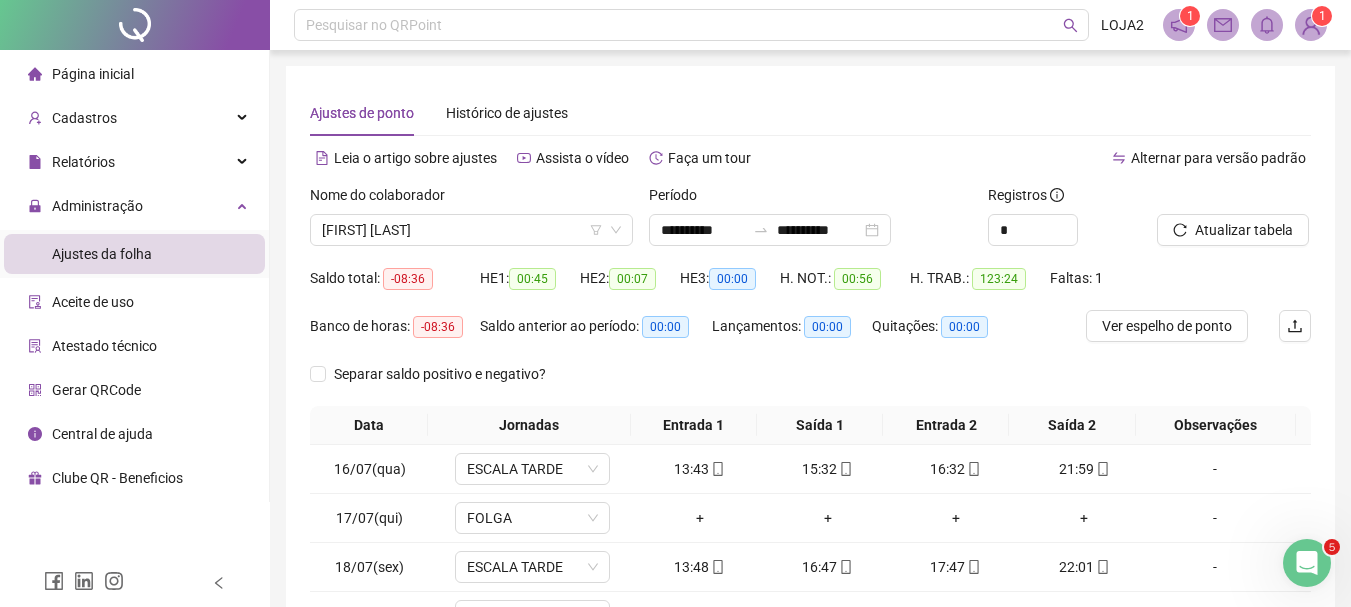 scroll, scrollTop: 347, scrollLeft: 0, axis: vertical 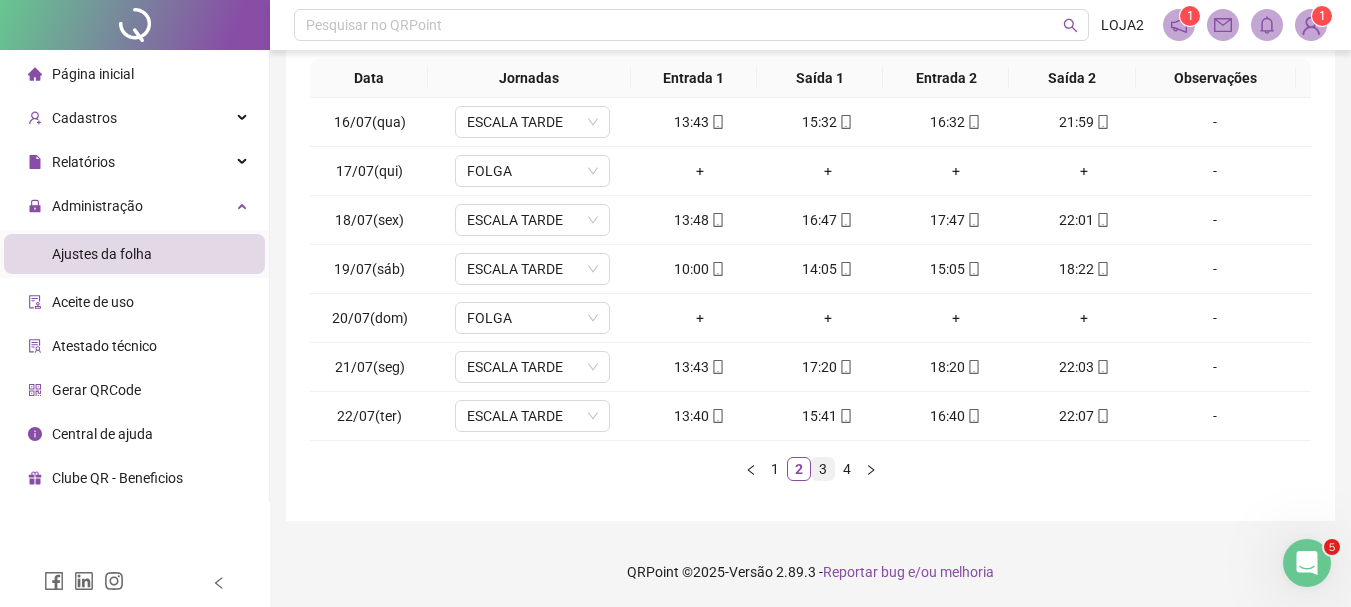 click on "3" at bounding box center (823, 469) 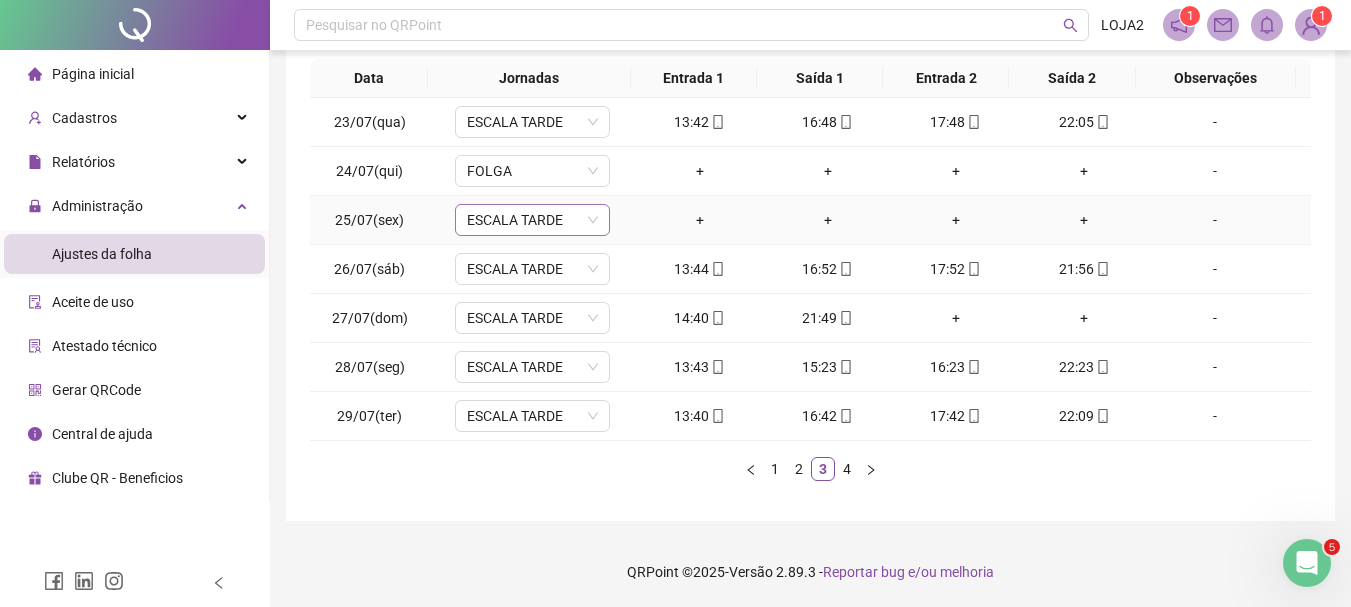 click on "ESCALA TARDE" at bounding box center (532, 220) 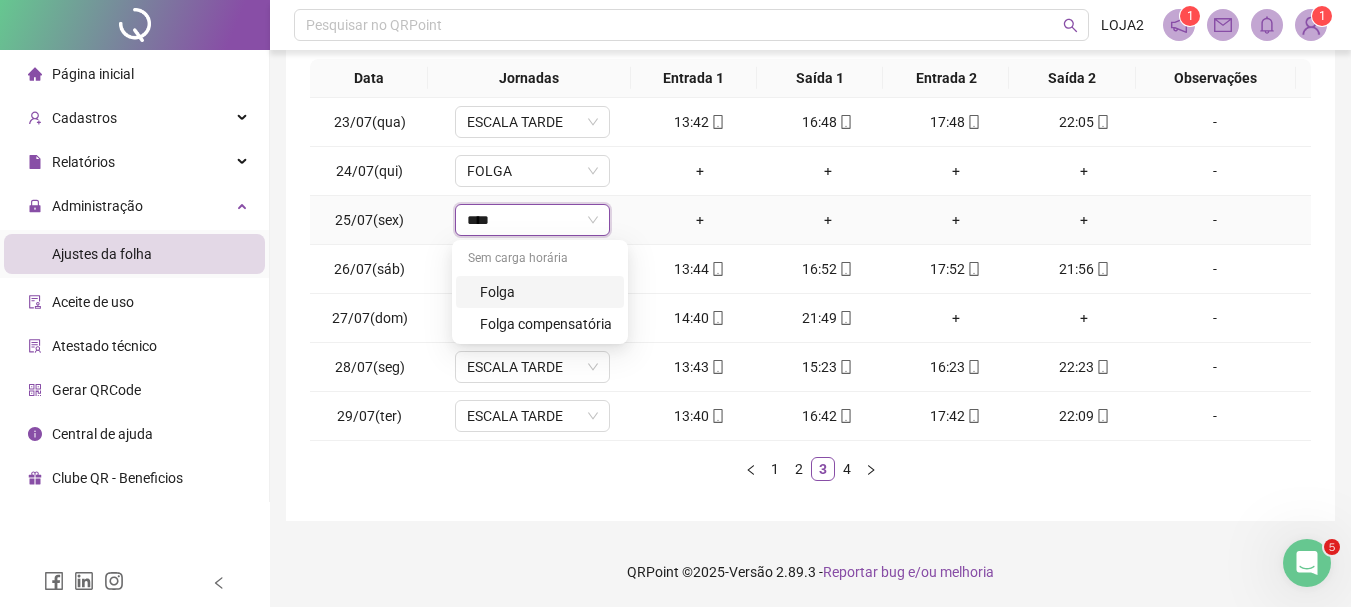 type on "*****" 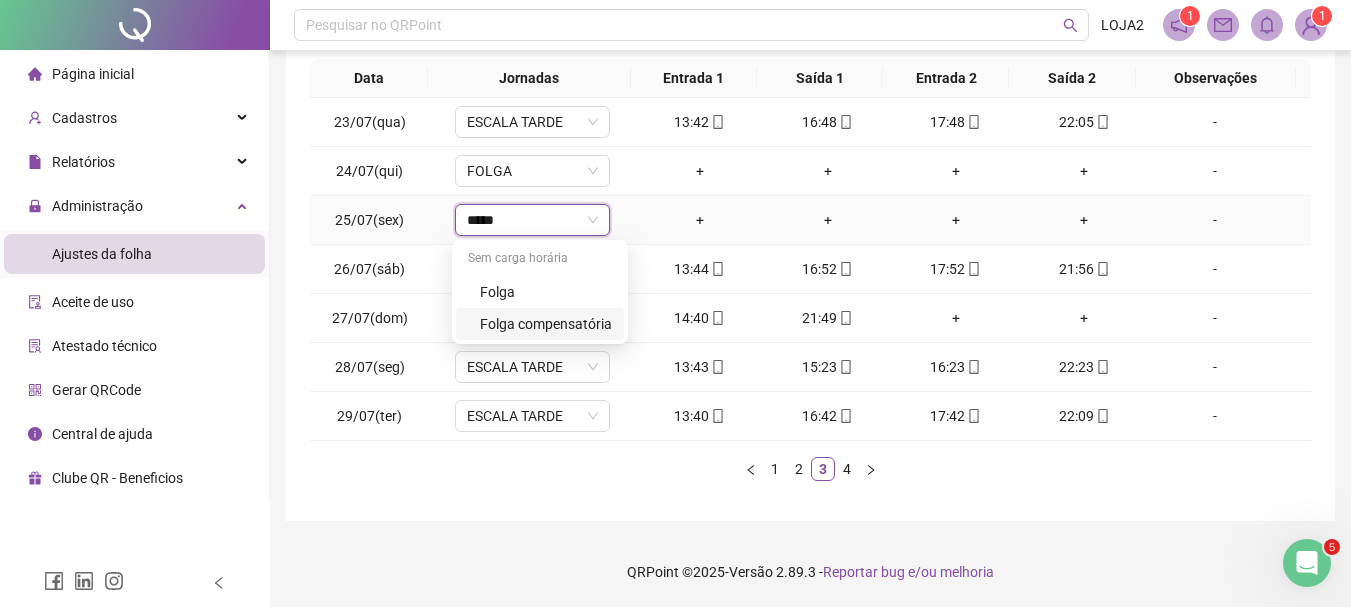 click on "Folga compensatória" at bounding box center (546, 324) 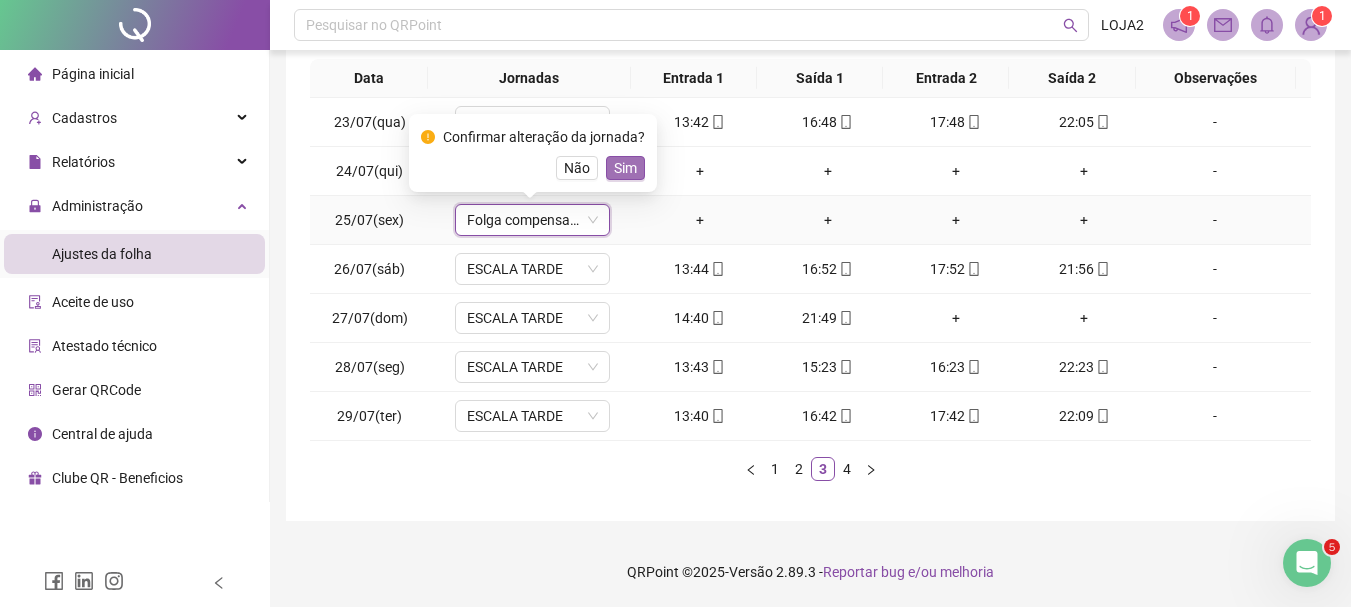 click on "Sim" at bounding box center [625, 168] 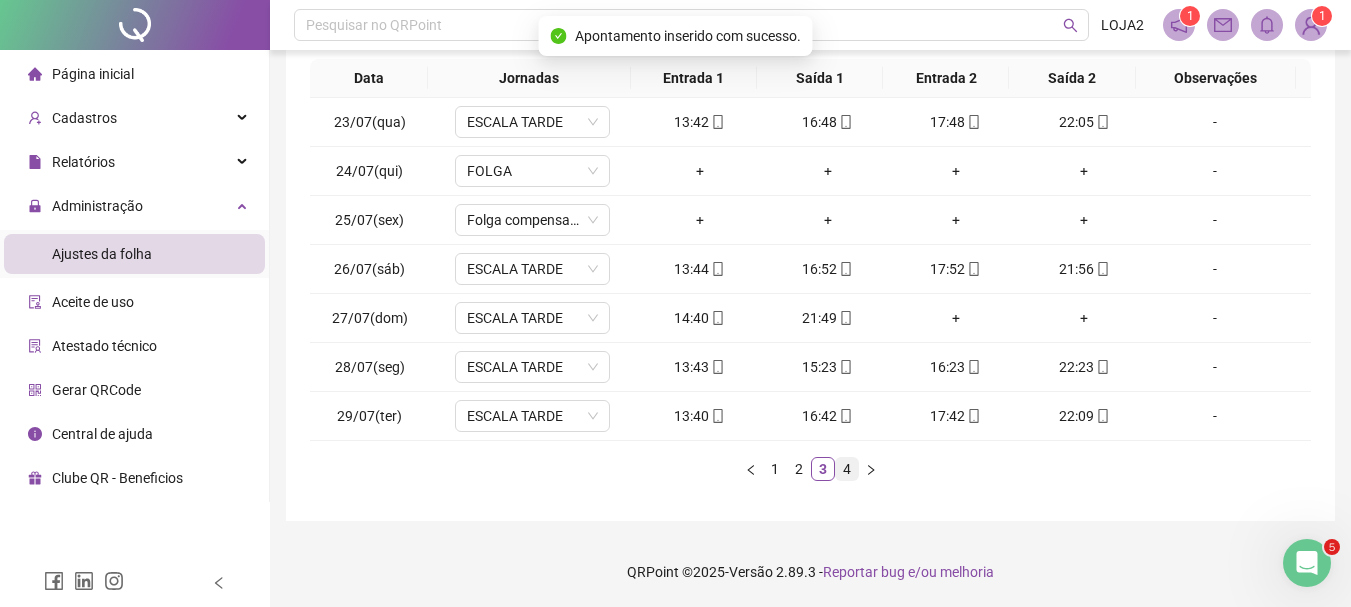 click on "4" at bounding box center [847, 469] 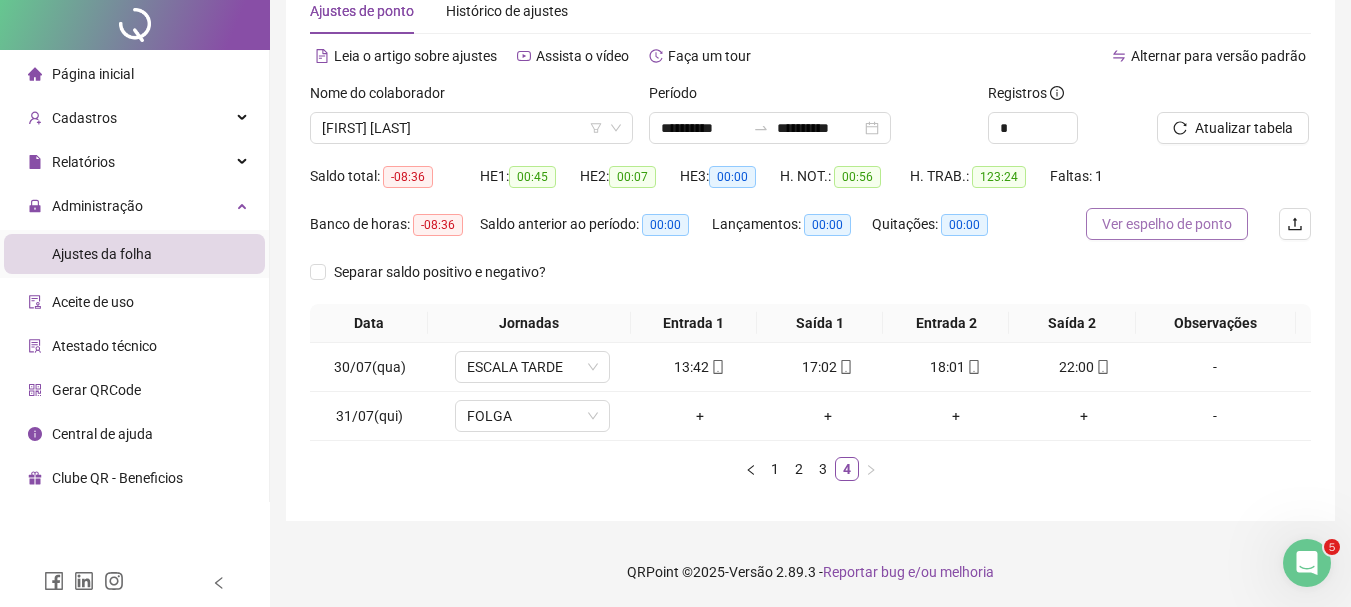 scroll, scrollTop: 0, scrollLeft: 0, axis: both 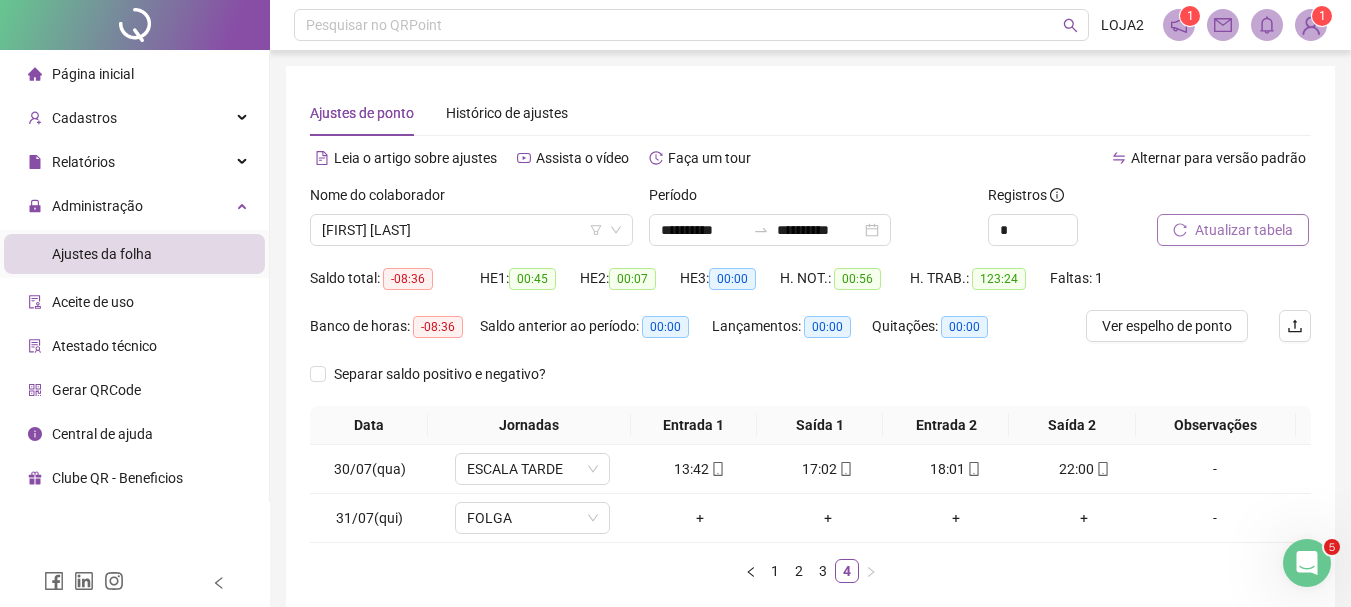 click on "Atualizar tabela" at bounding box center [1244, 230] 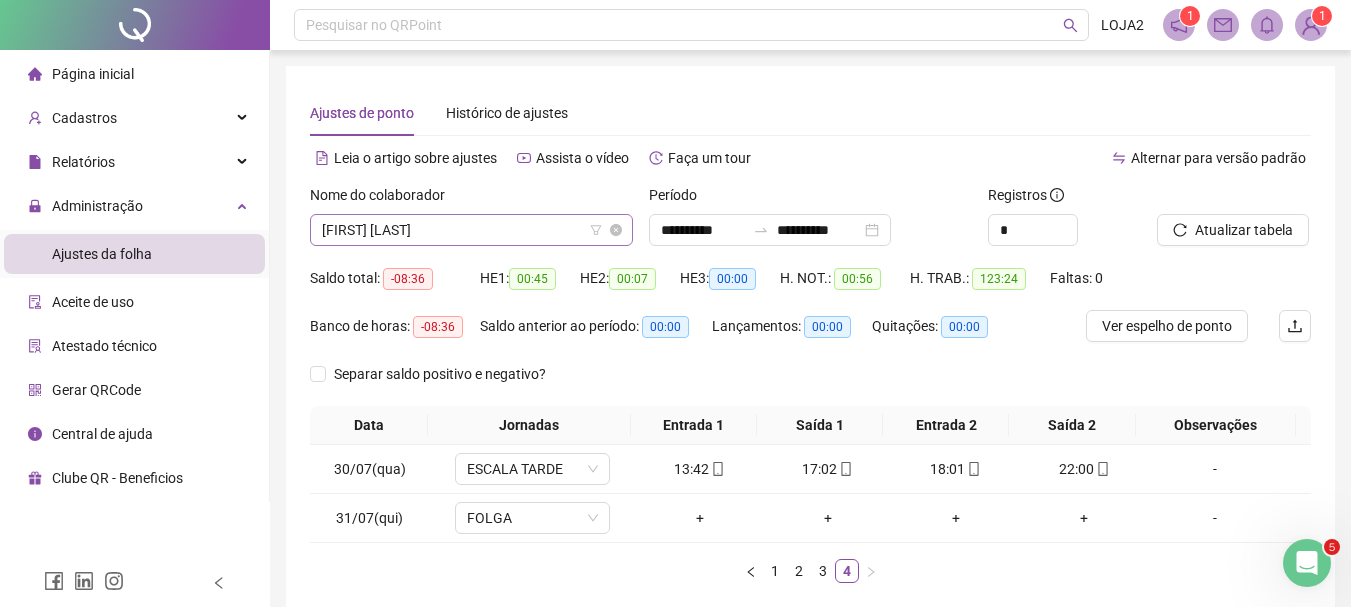 click on "[FIRST] [LAST]" at bounding box center [471, 230] 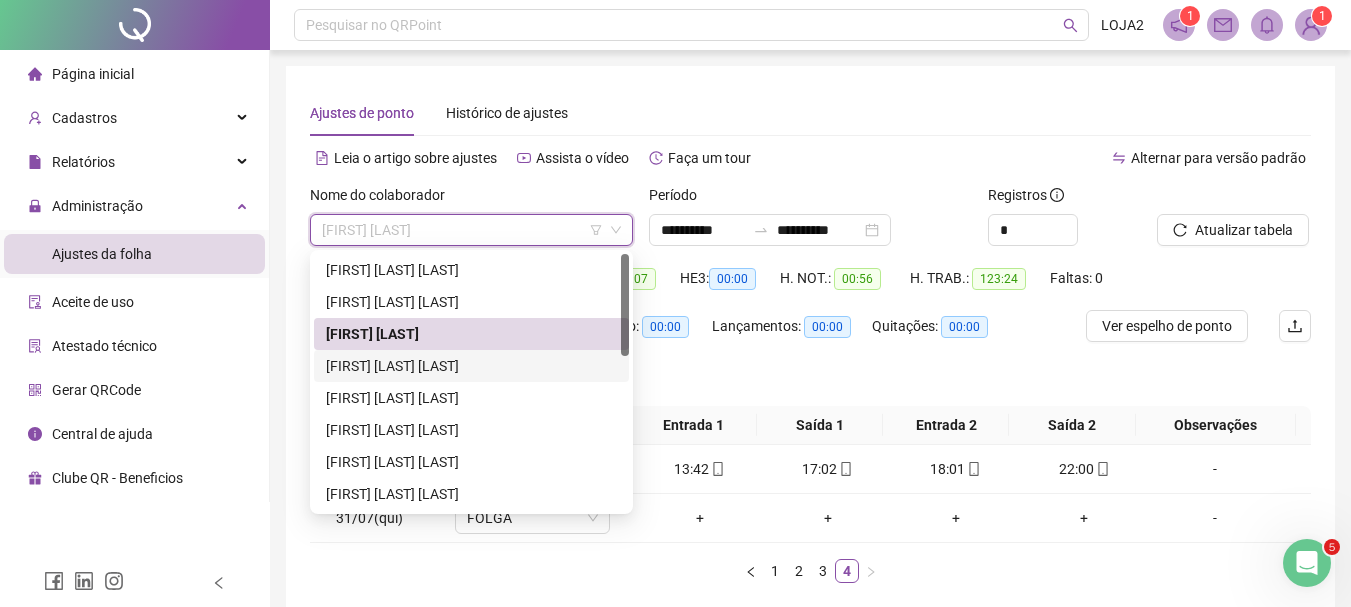 click on "[FIRST] [LAST] [LAST]" at bounding box center (471, 366) 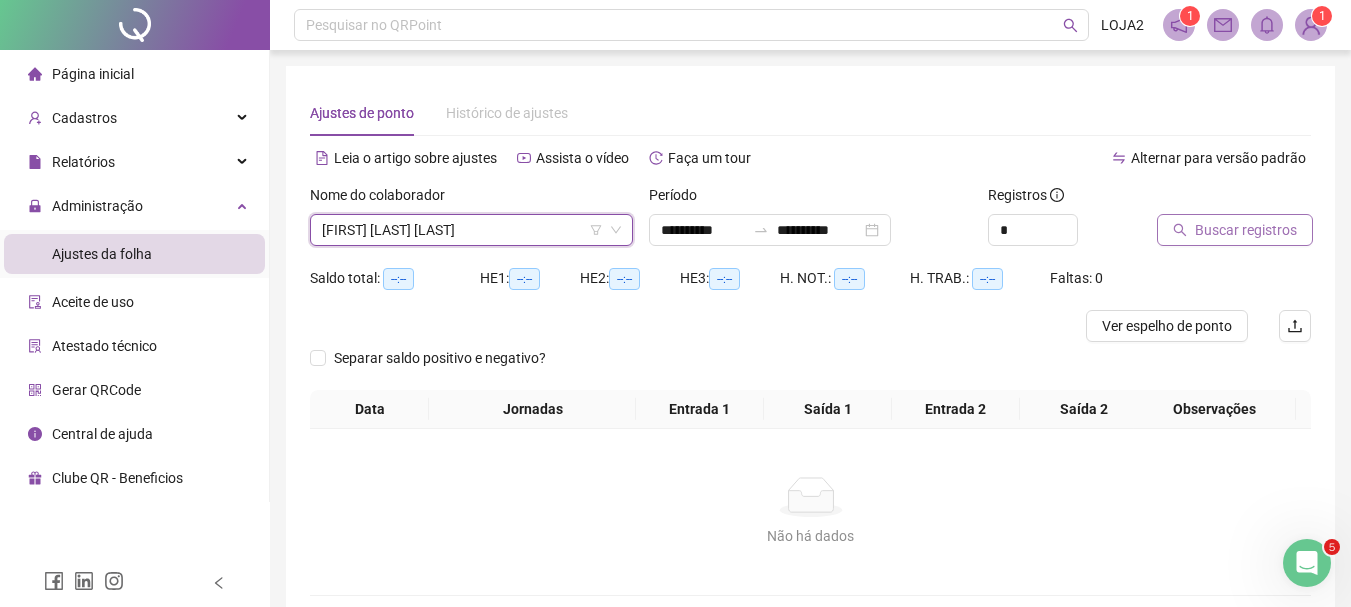 click on "Buscar registros" at bounding box center (1246, 230) 